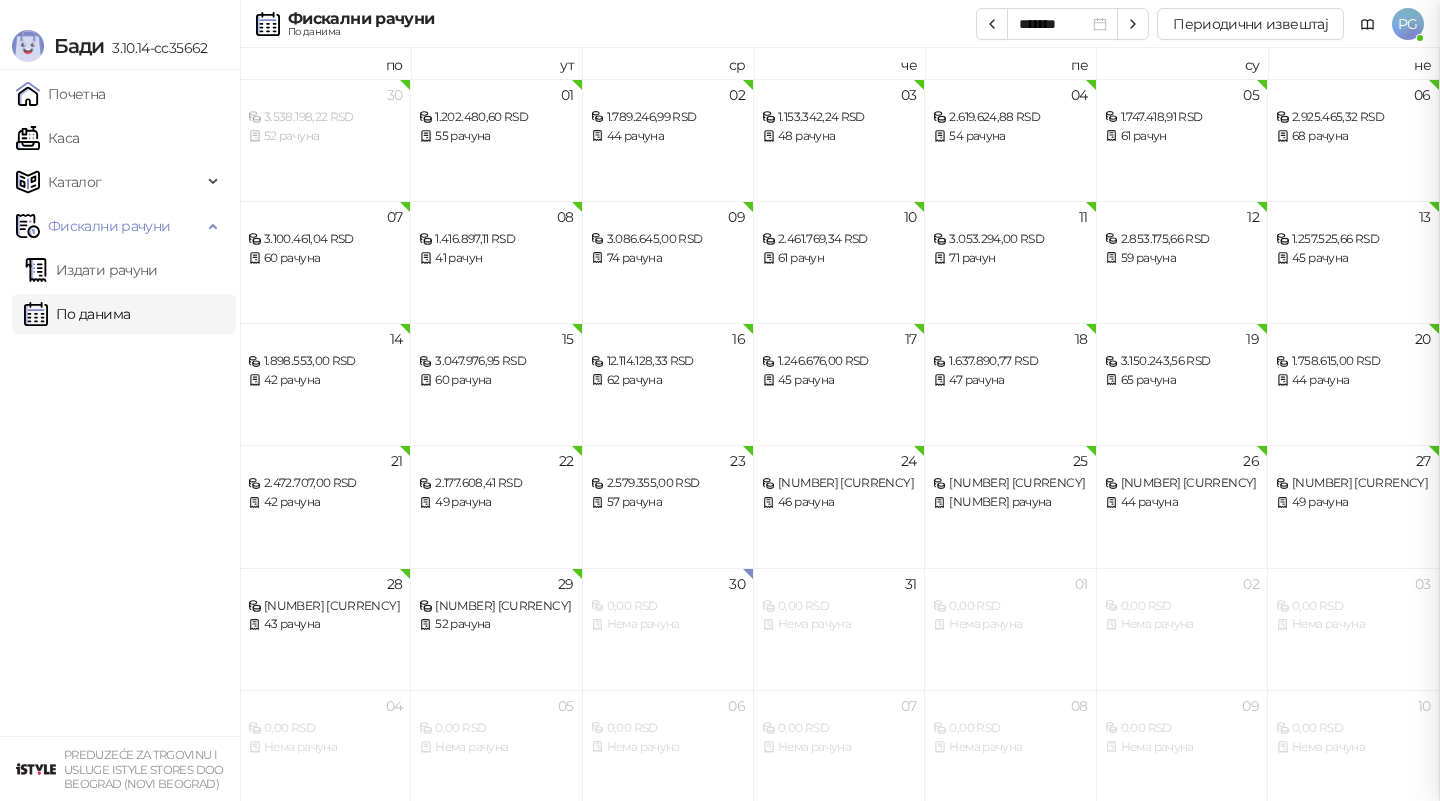 click at bounding box center [720, 400] 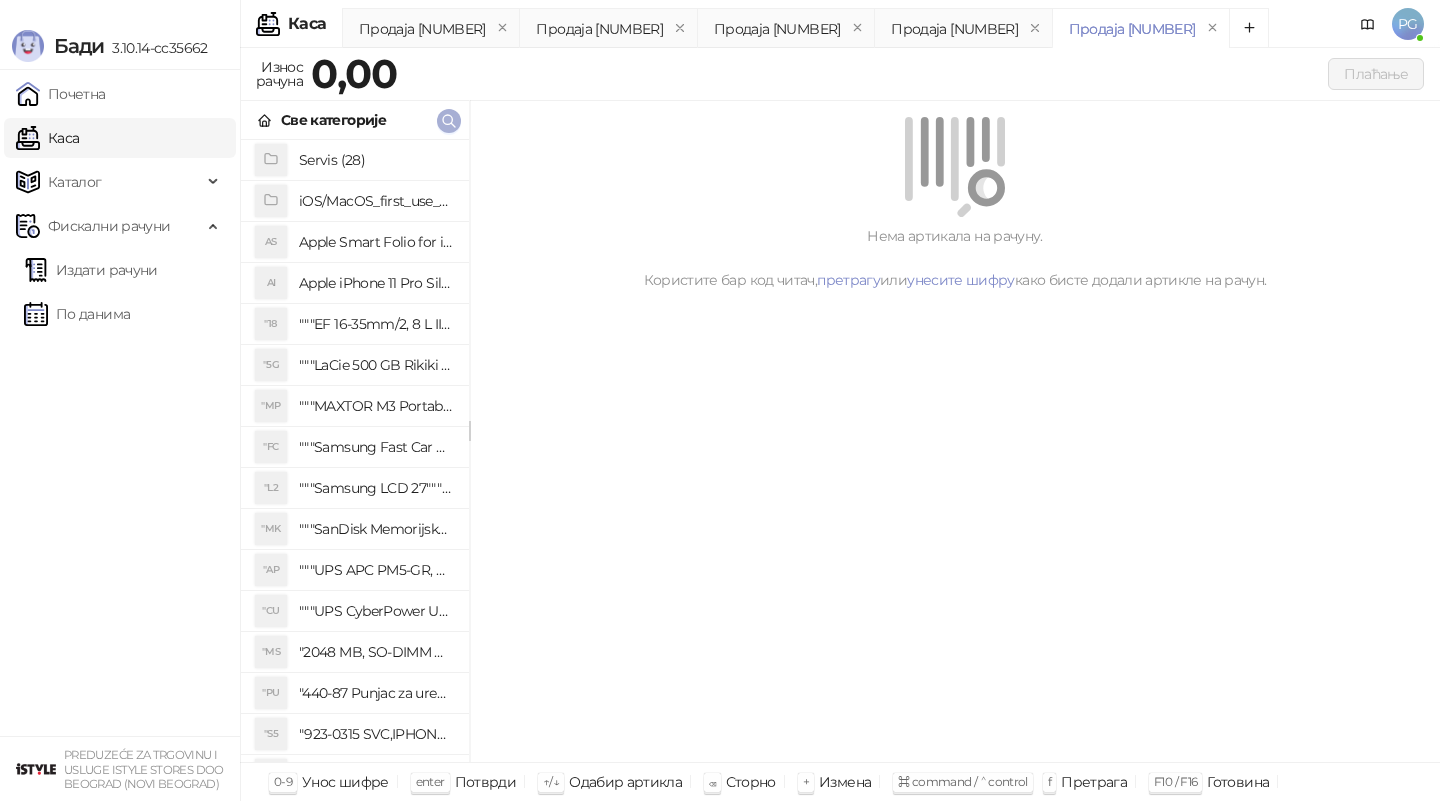 click 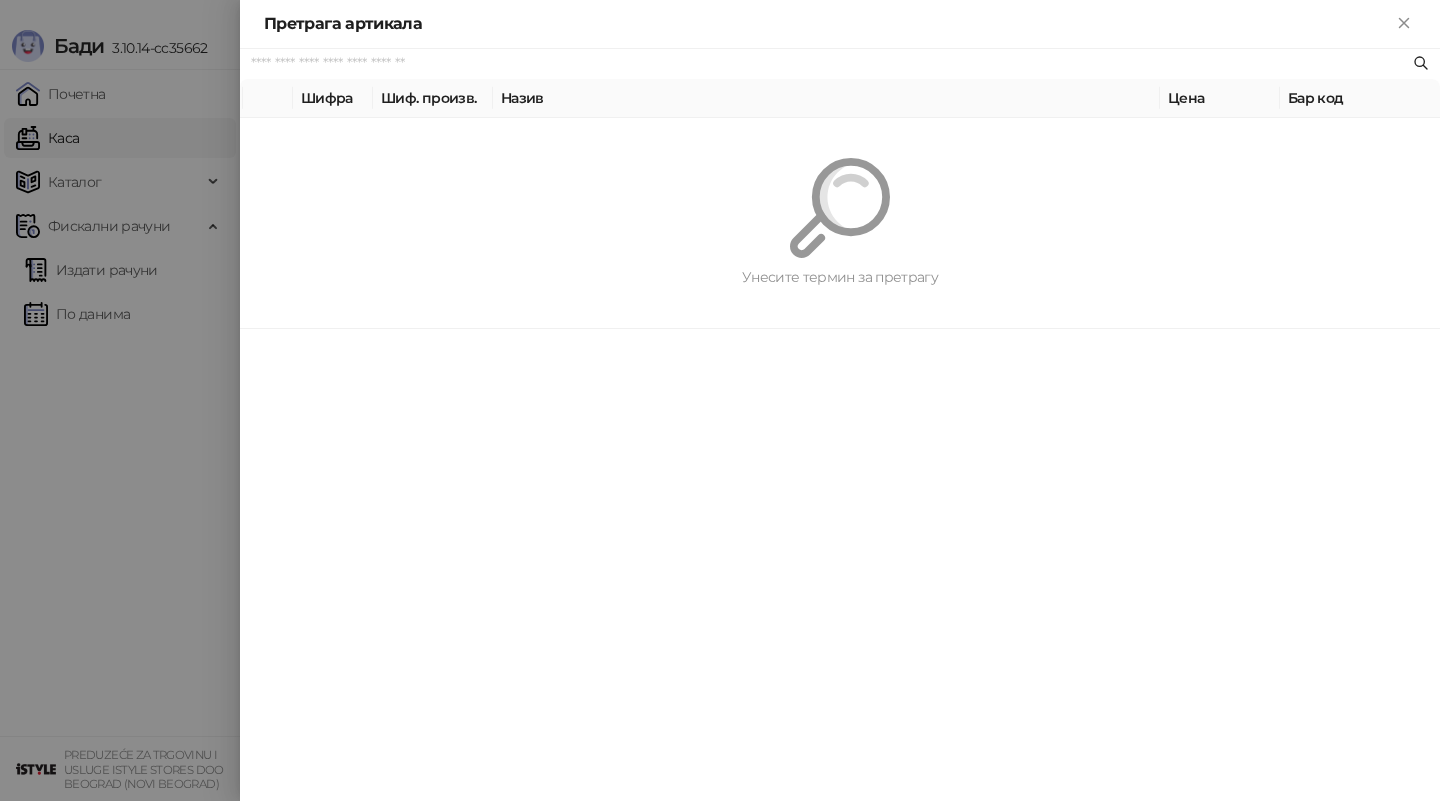 paste on "*********" 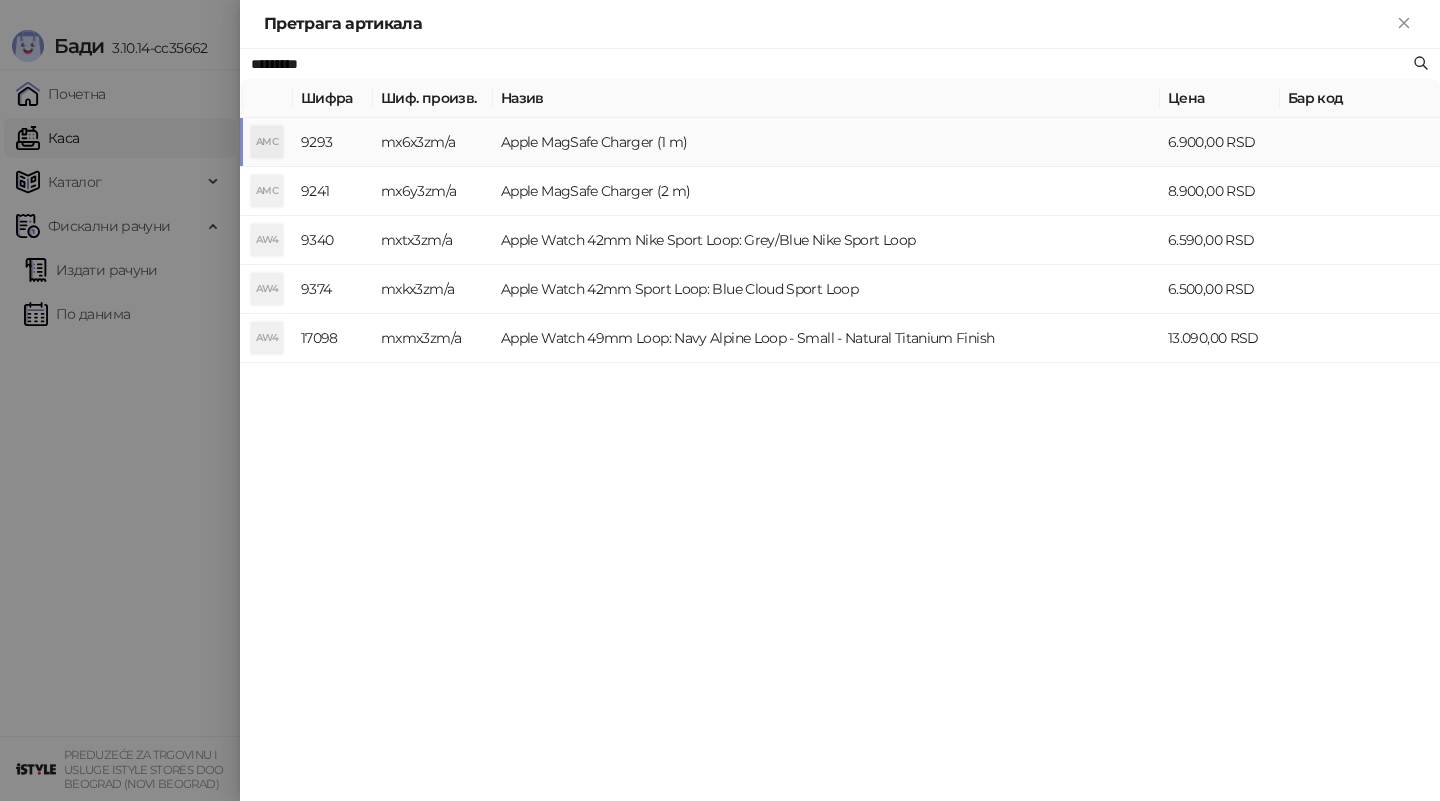 click on "mx6x3zm/a" at bounding box center (433, 142) 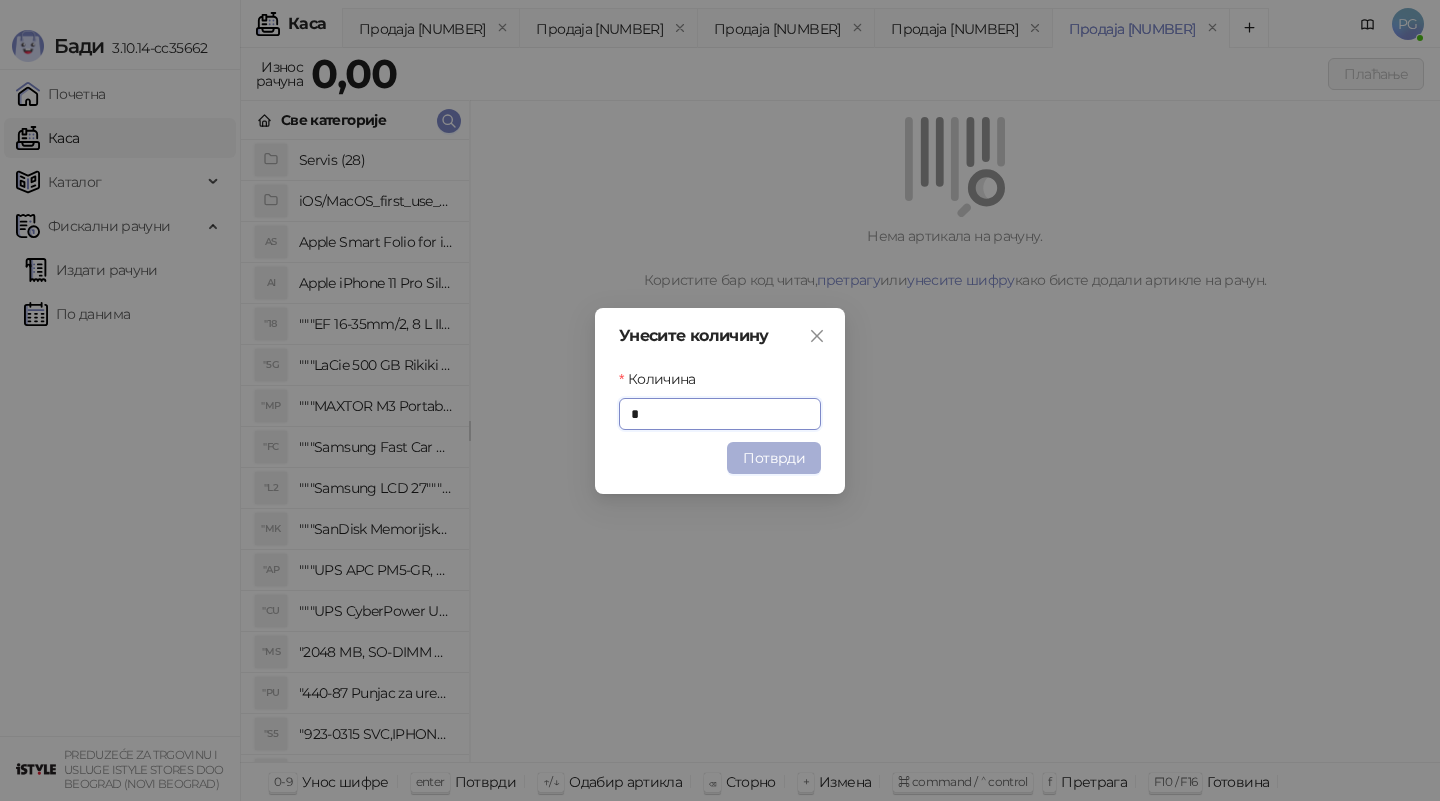 click on "Потврди" at bounding box center [774, 458] 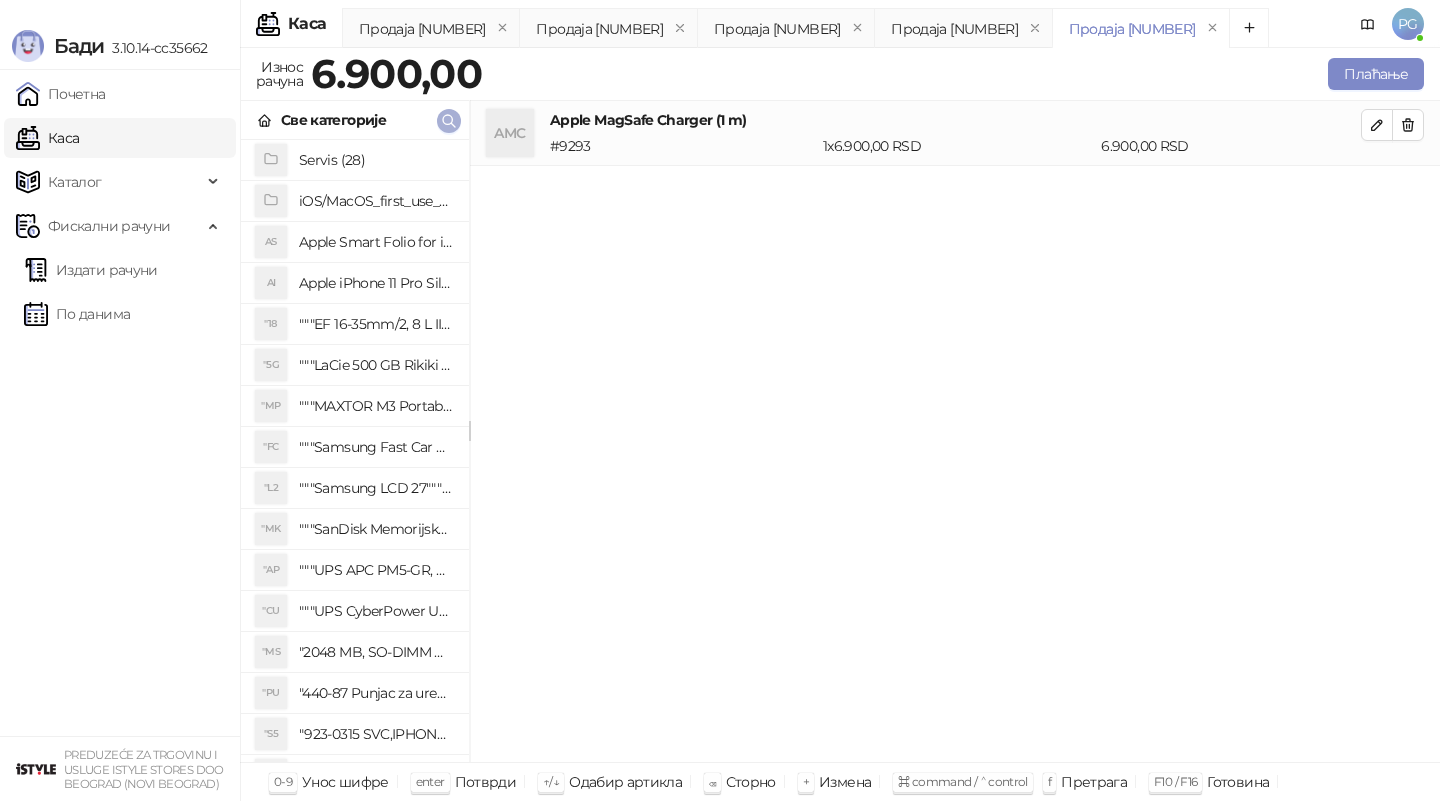 click 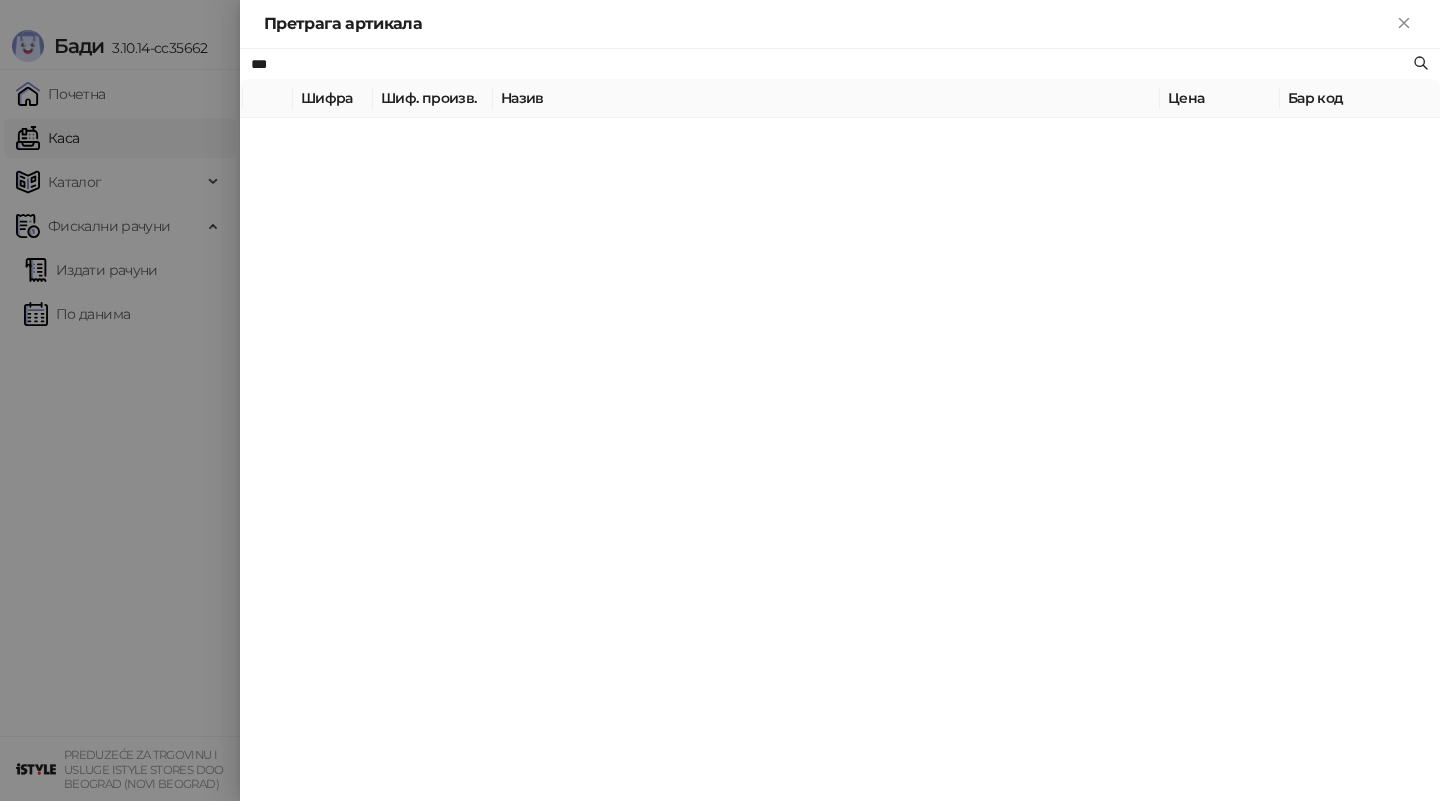 type on "***" 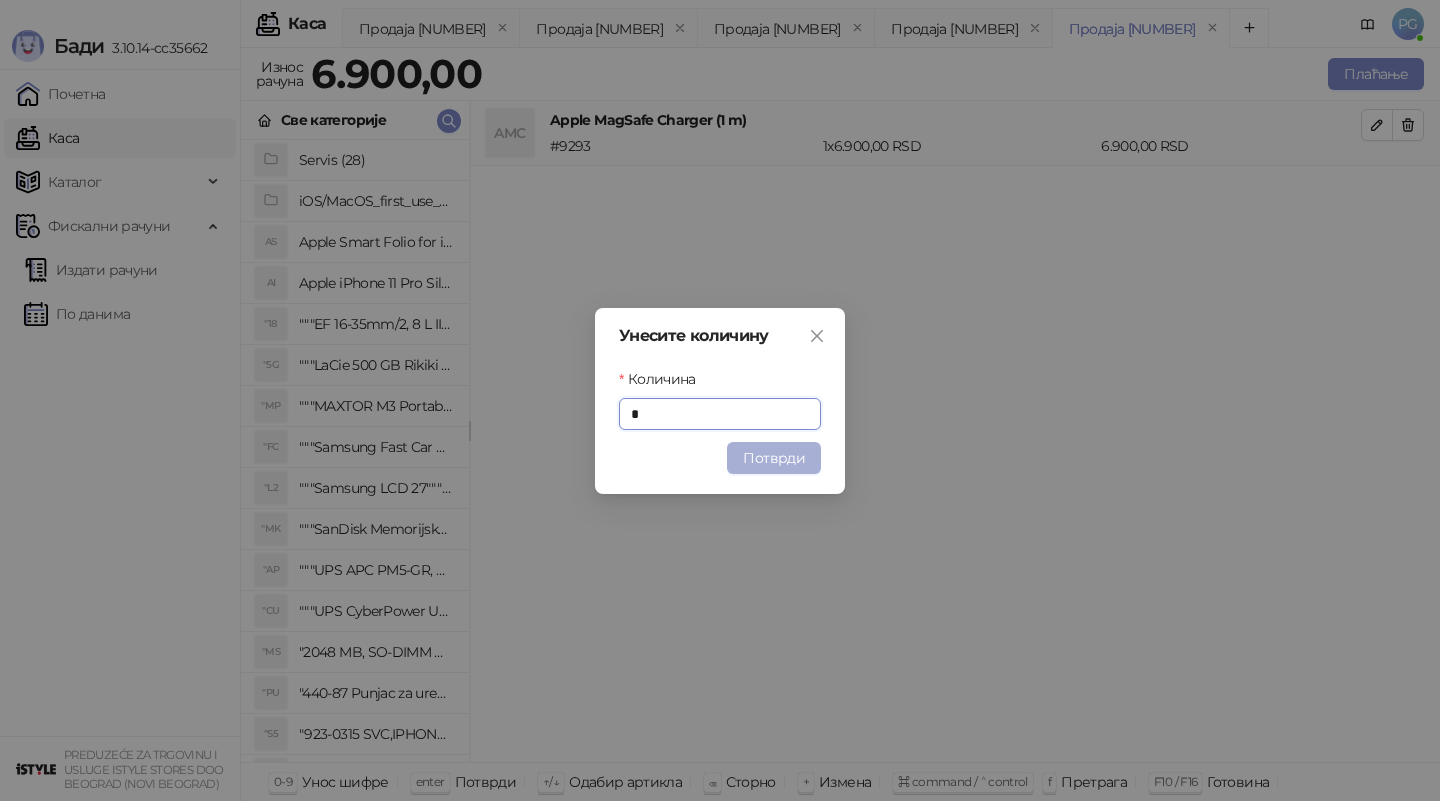click on "Потврди" at bounding box center (774, 458) 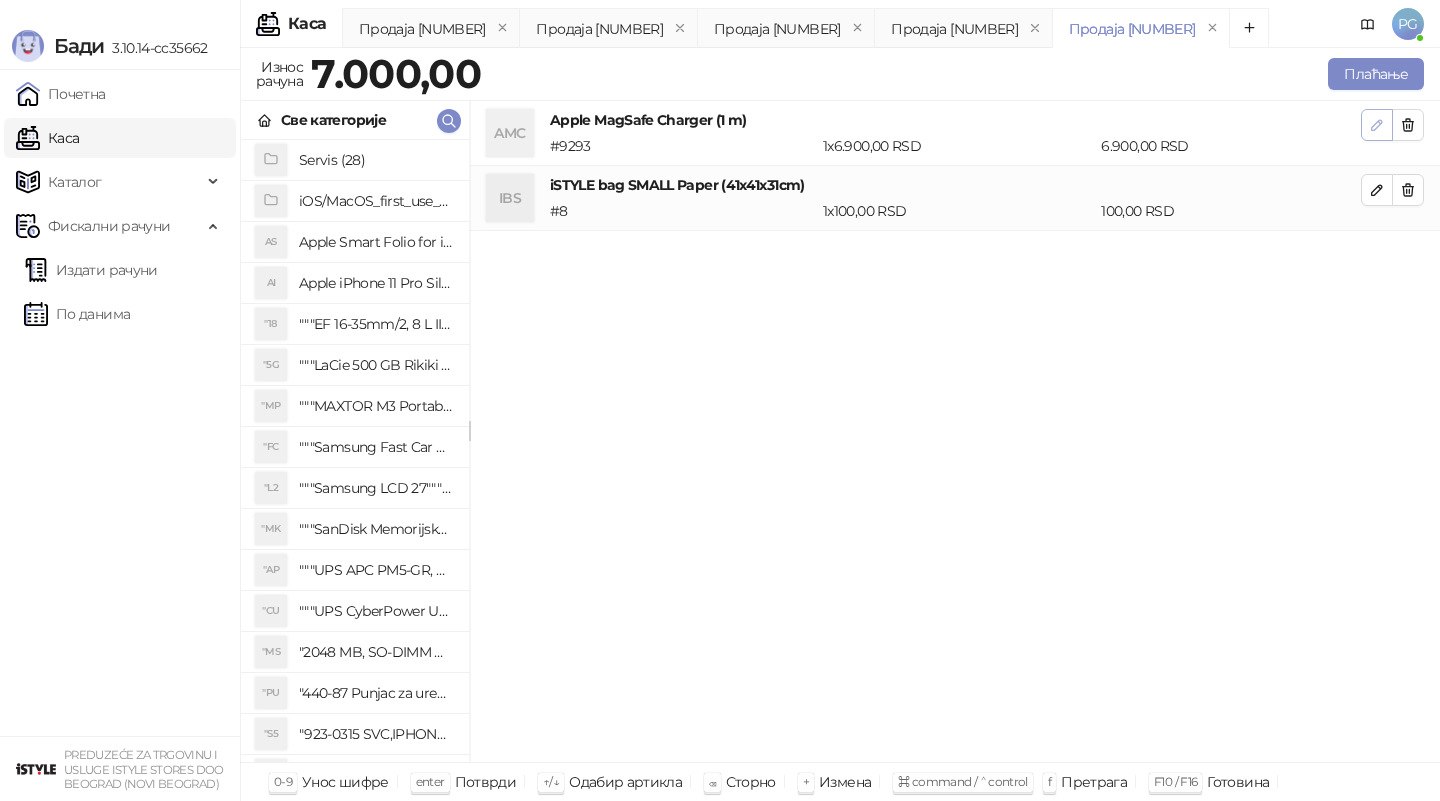 click at bounding box center (1377, 124) 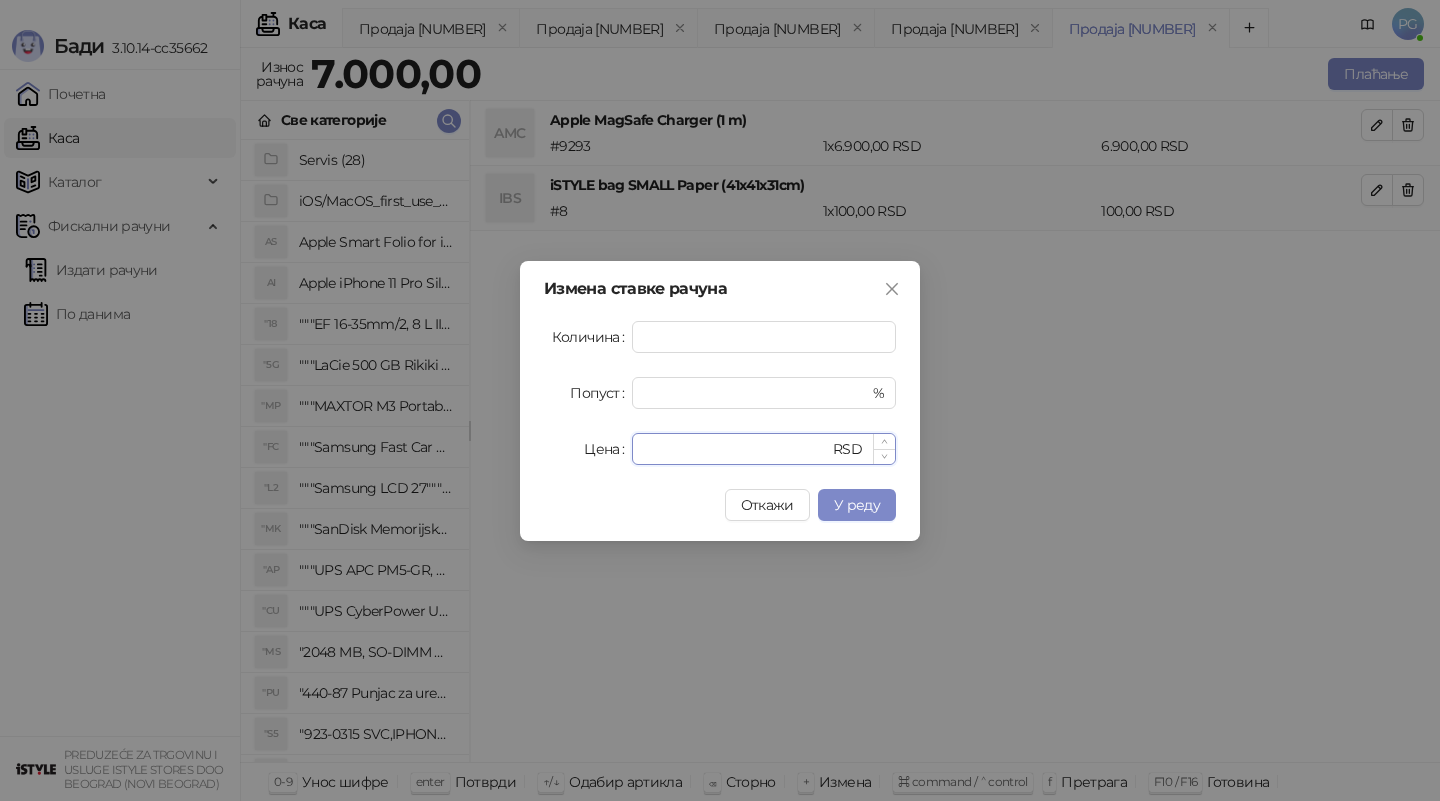 click on "****" at bounding box center (736, 449) 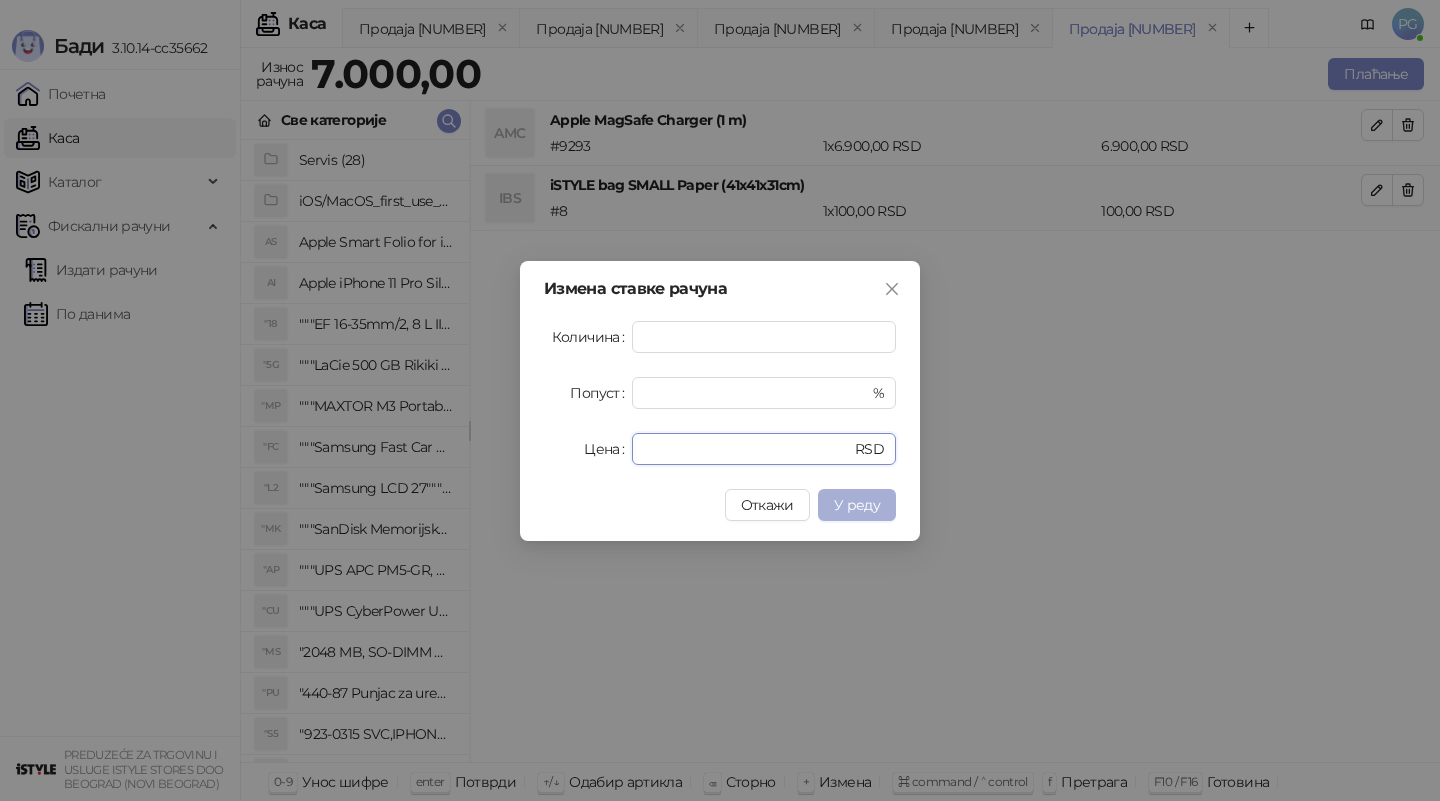 type on "****" 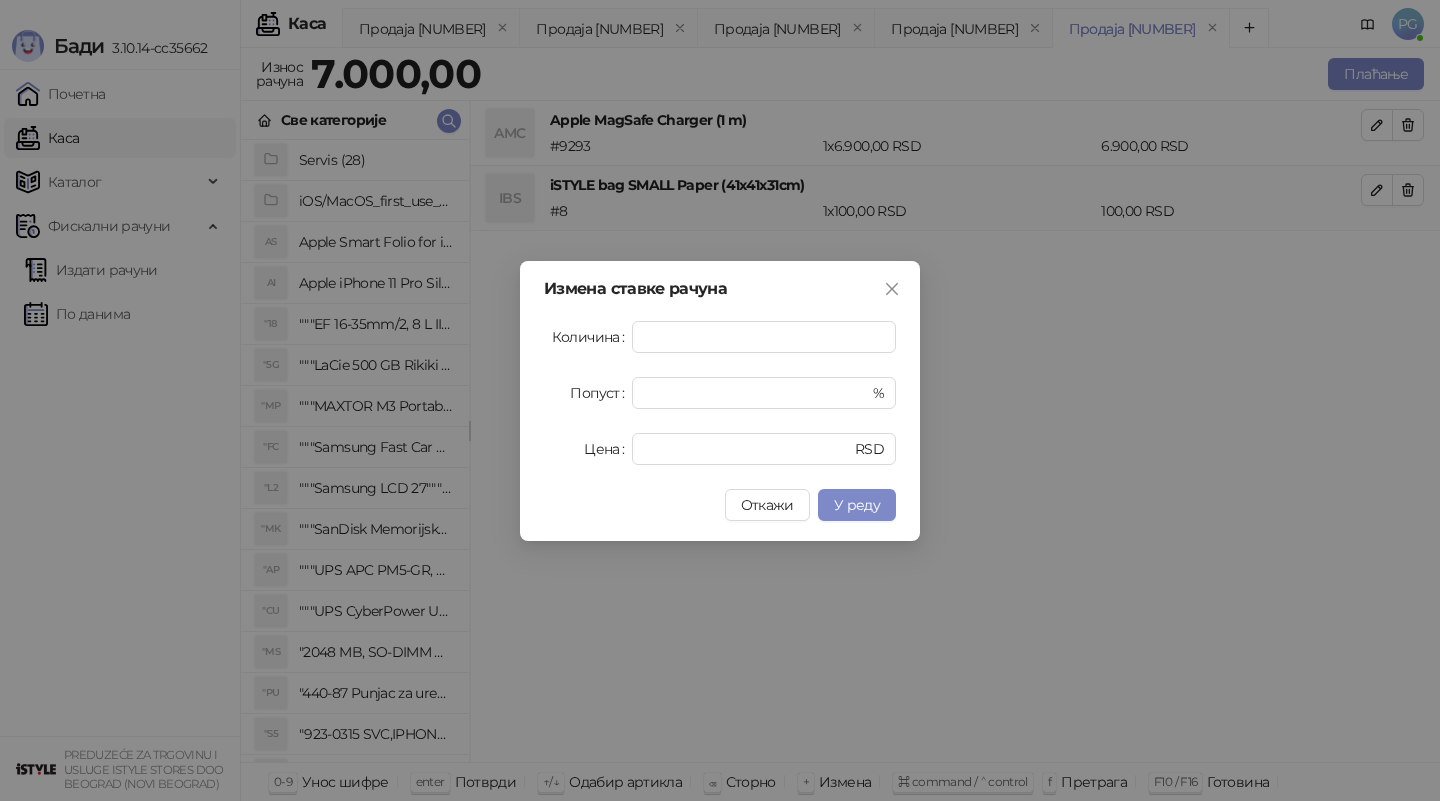 click on "У реду" at bounding box center (857, 505) 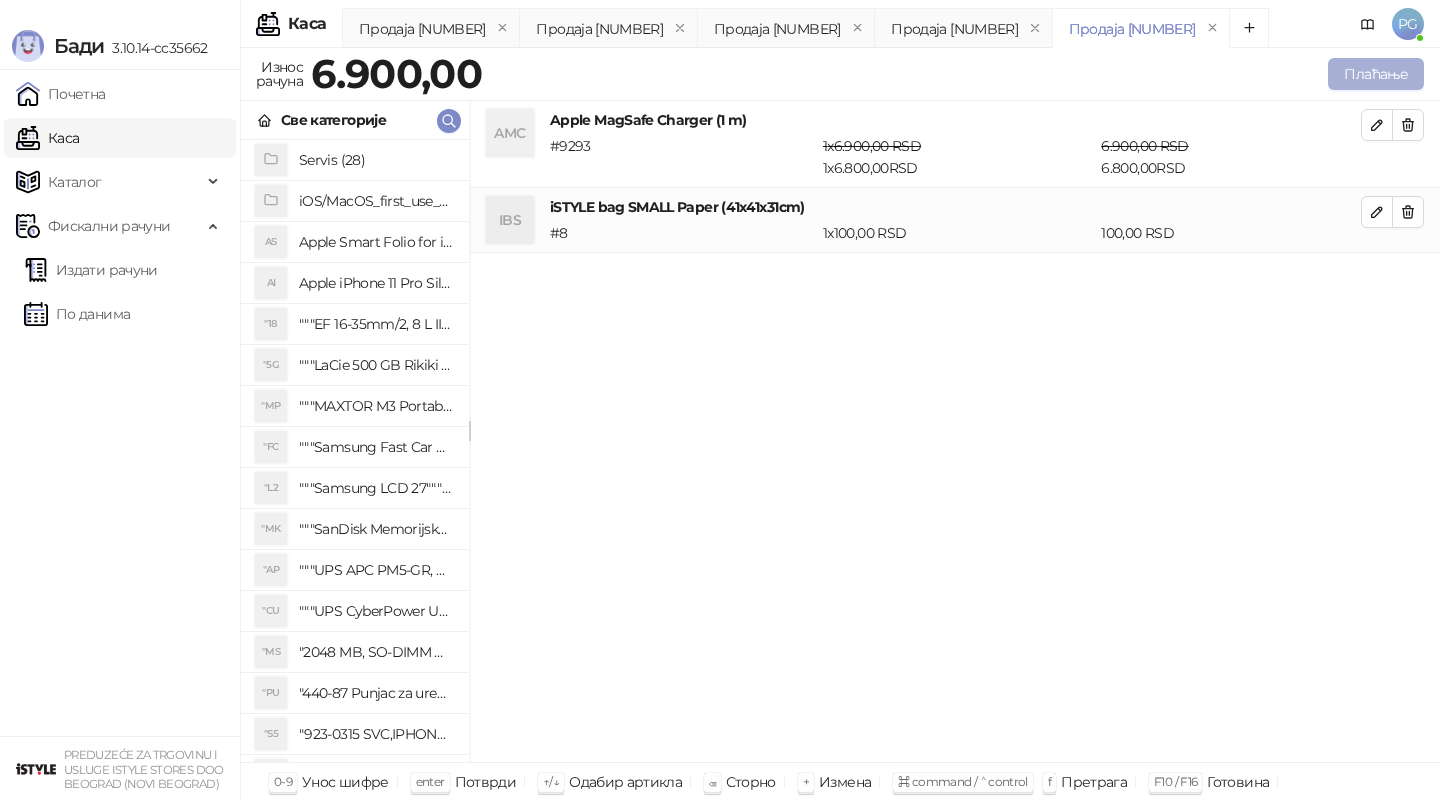 click on "Плаћање" at bounding box center [1376, 74] 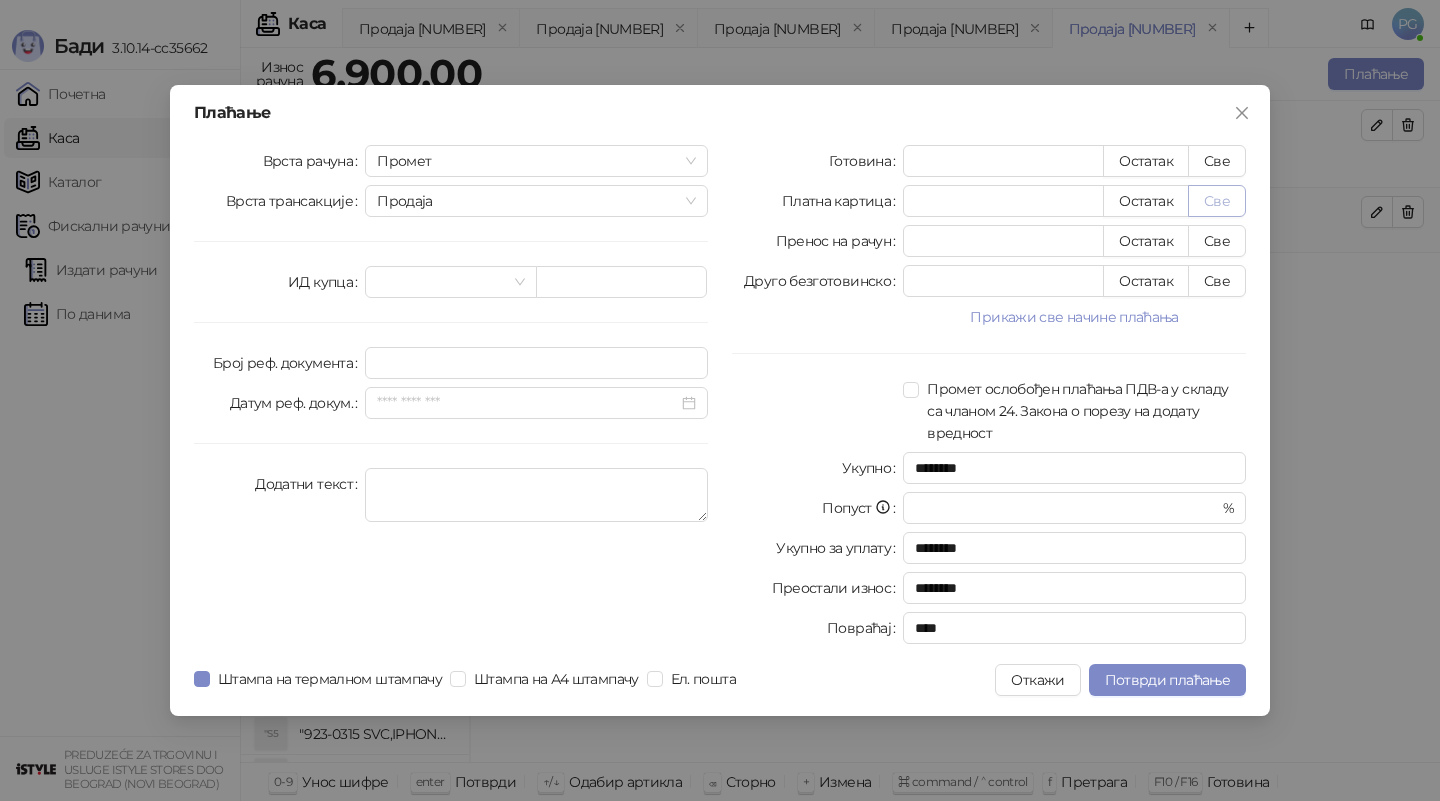 click on "Све" at bounding box center [1217, 201] 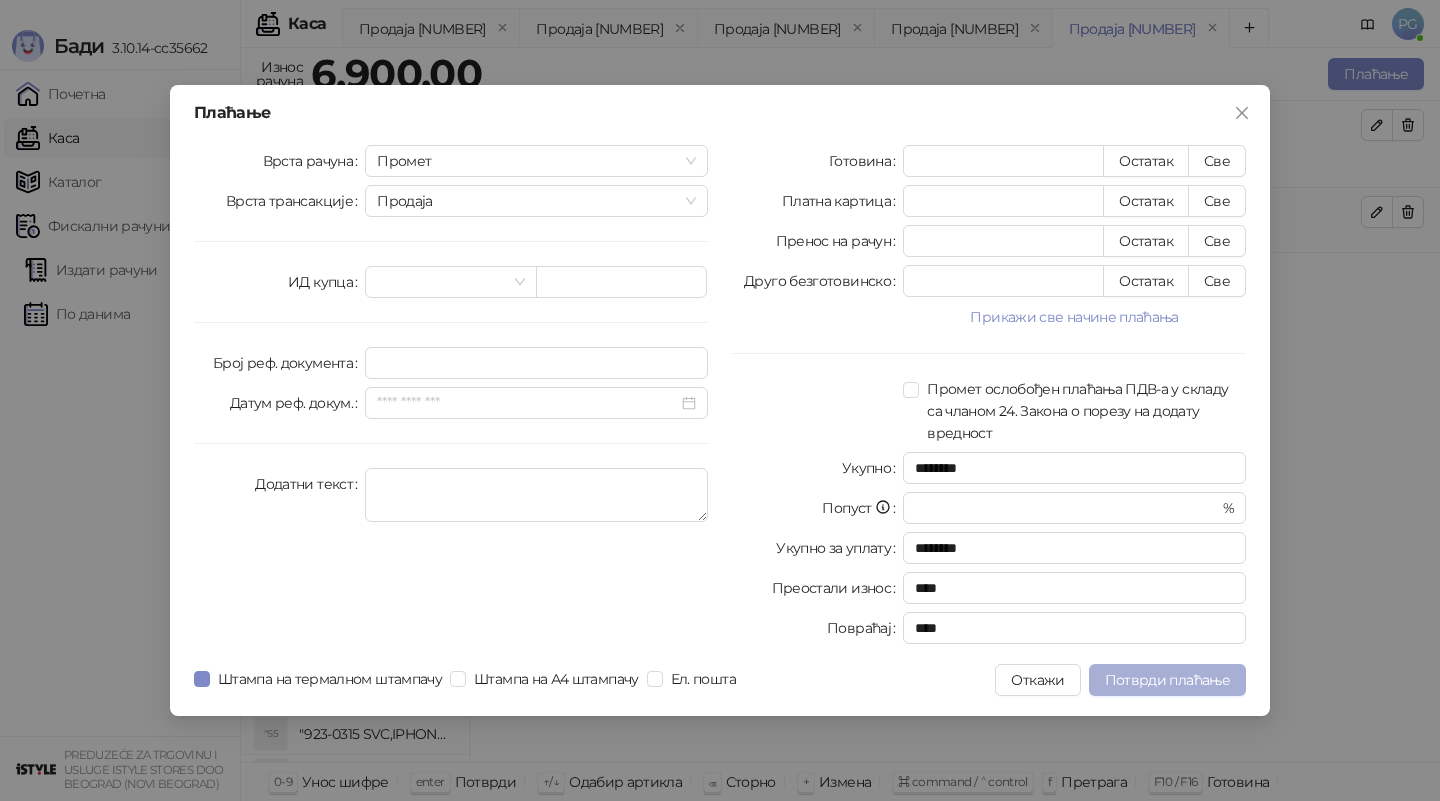 click on "Потврди плаћање" at bounding box center (1167, 680) 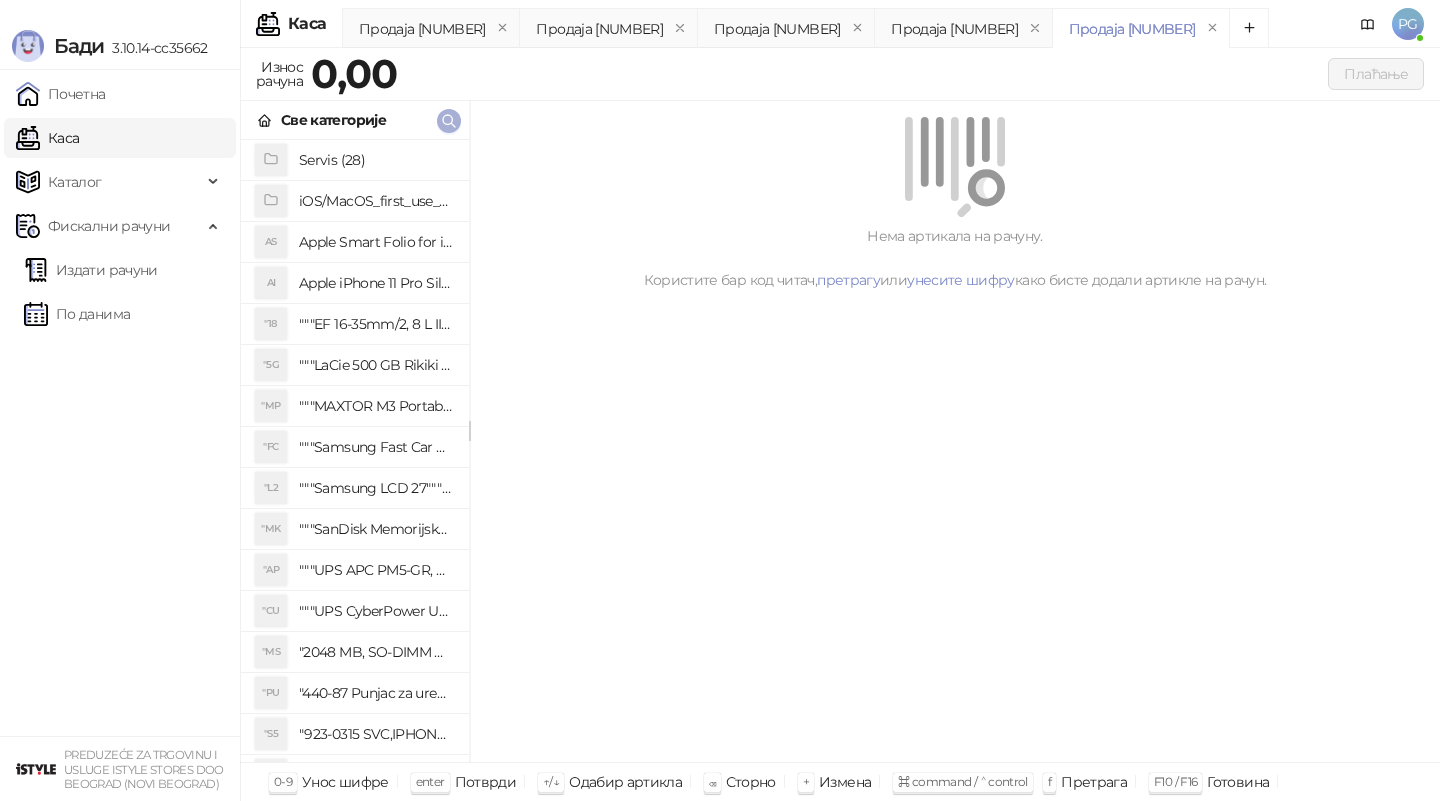 click 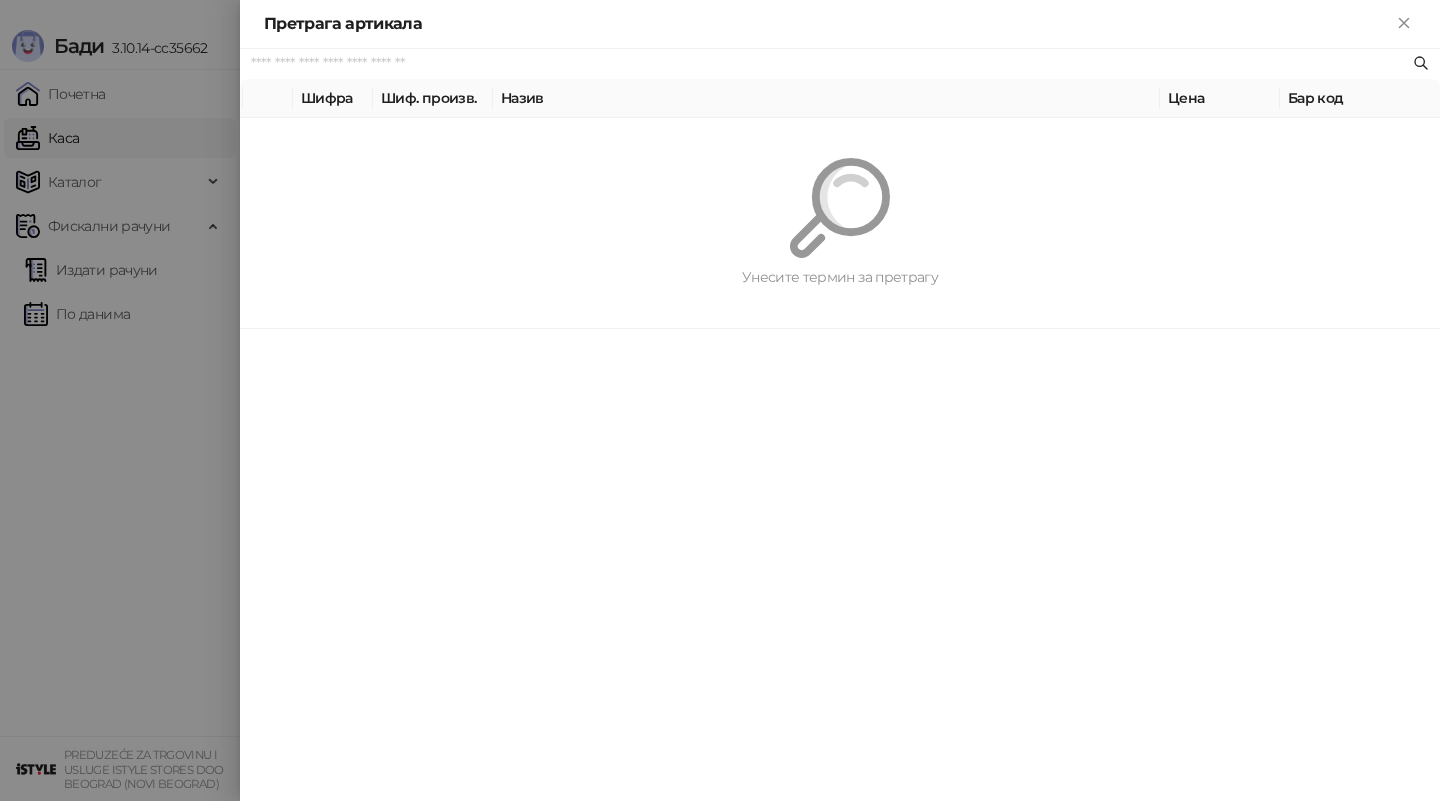 paste on "*********" 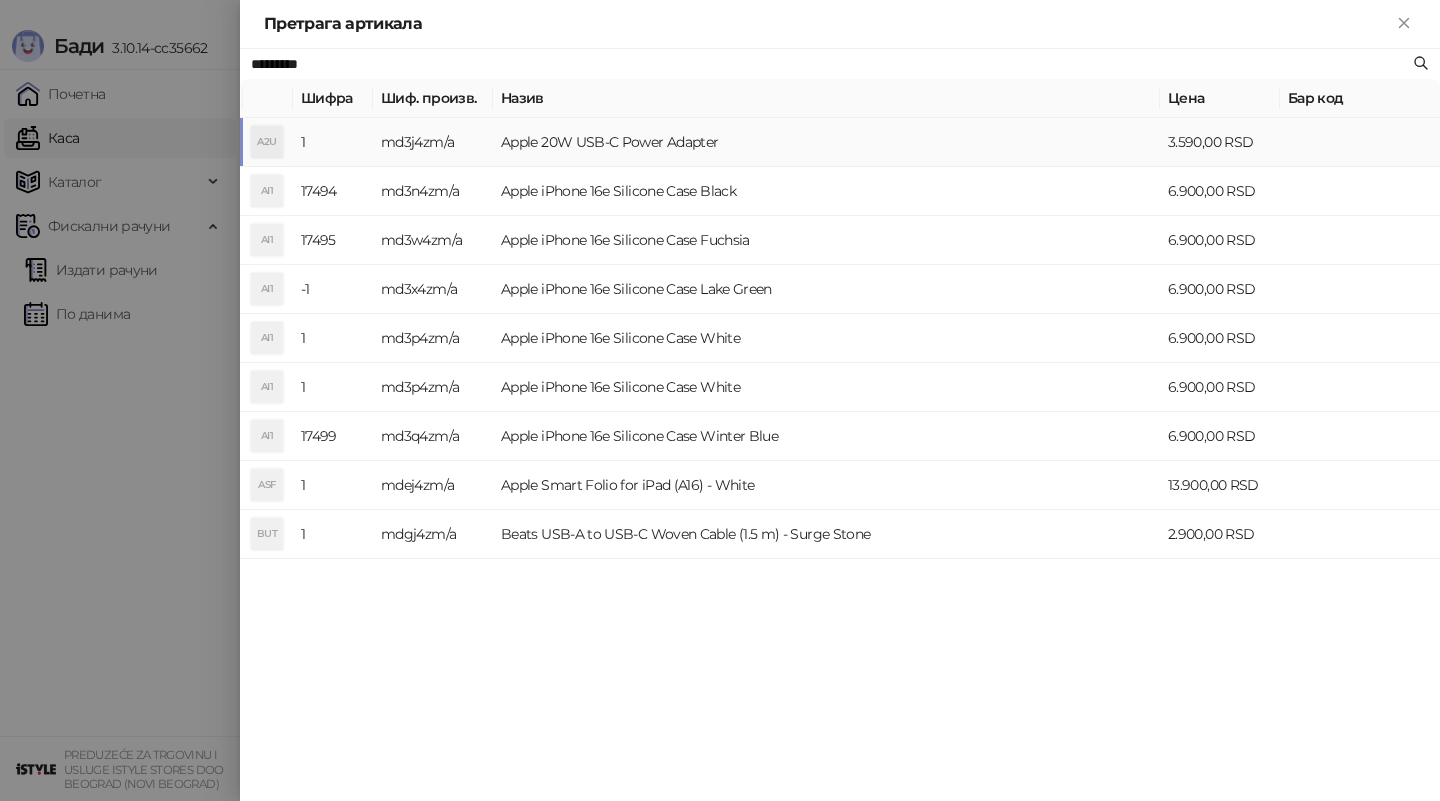 click on "md3j4zm/a" at bounding box center (433, 142) 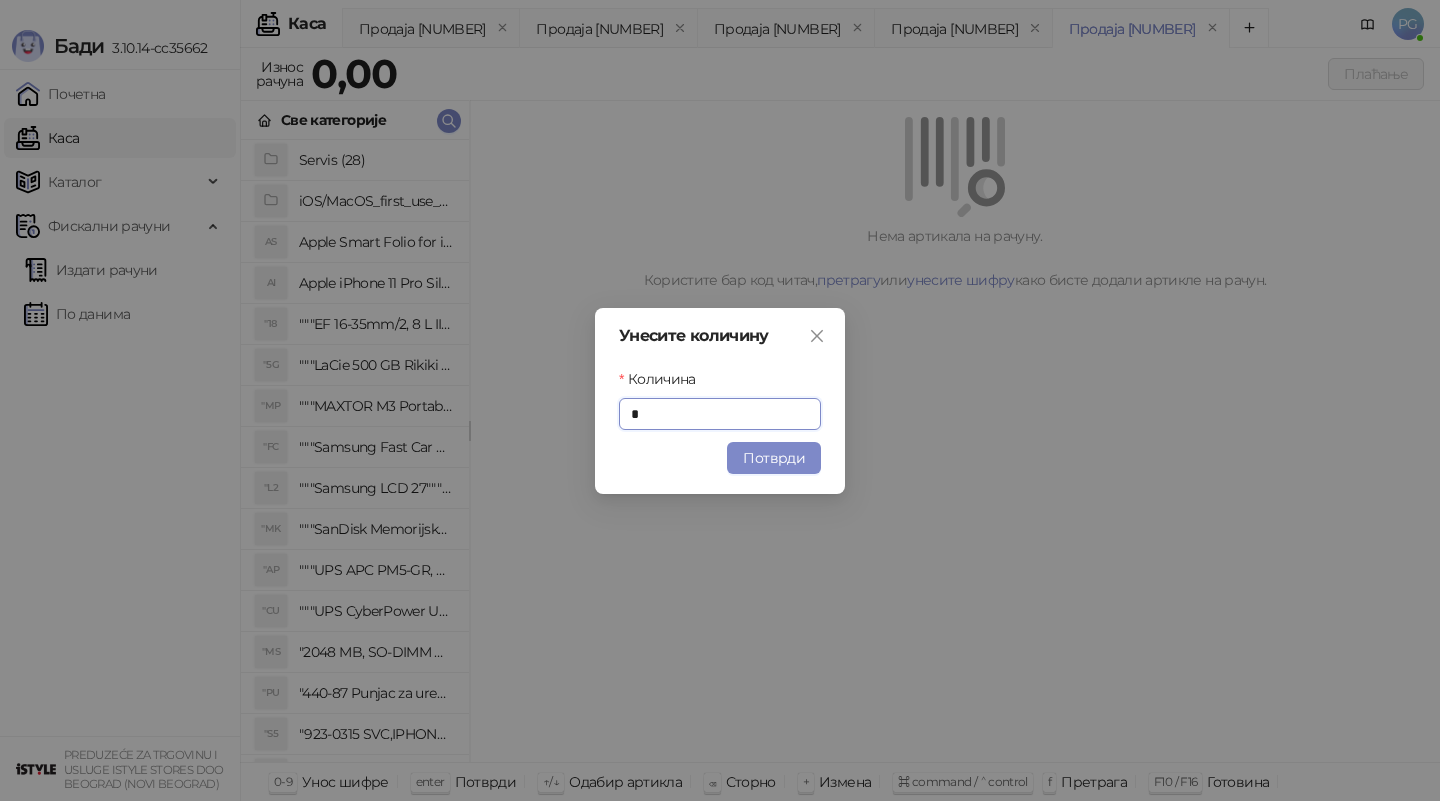 click on "Унесите количину Количина * Потврди" at bounding box center (720, 401) 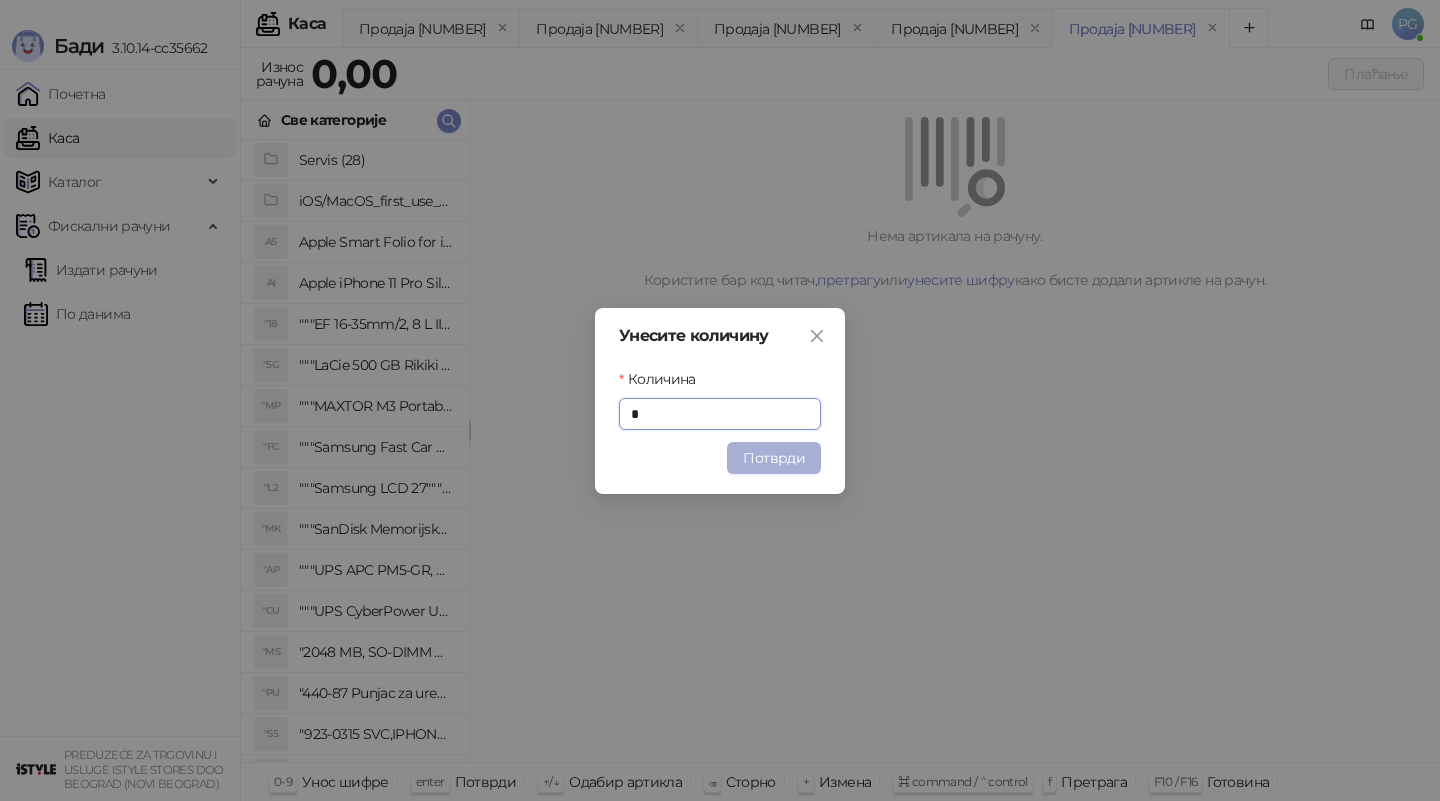 click on "Потврди" at bounding box center (774, 458) 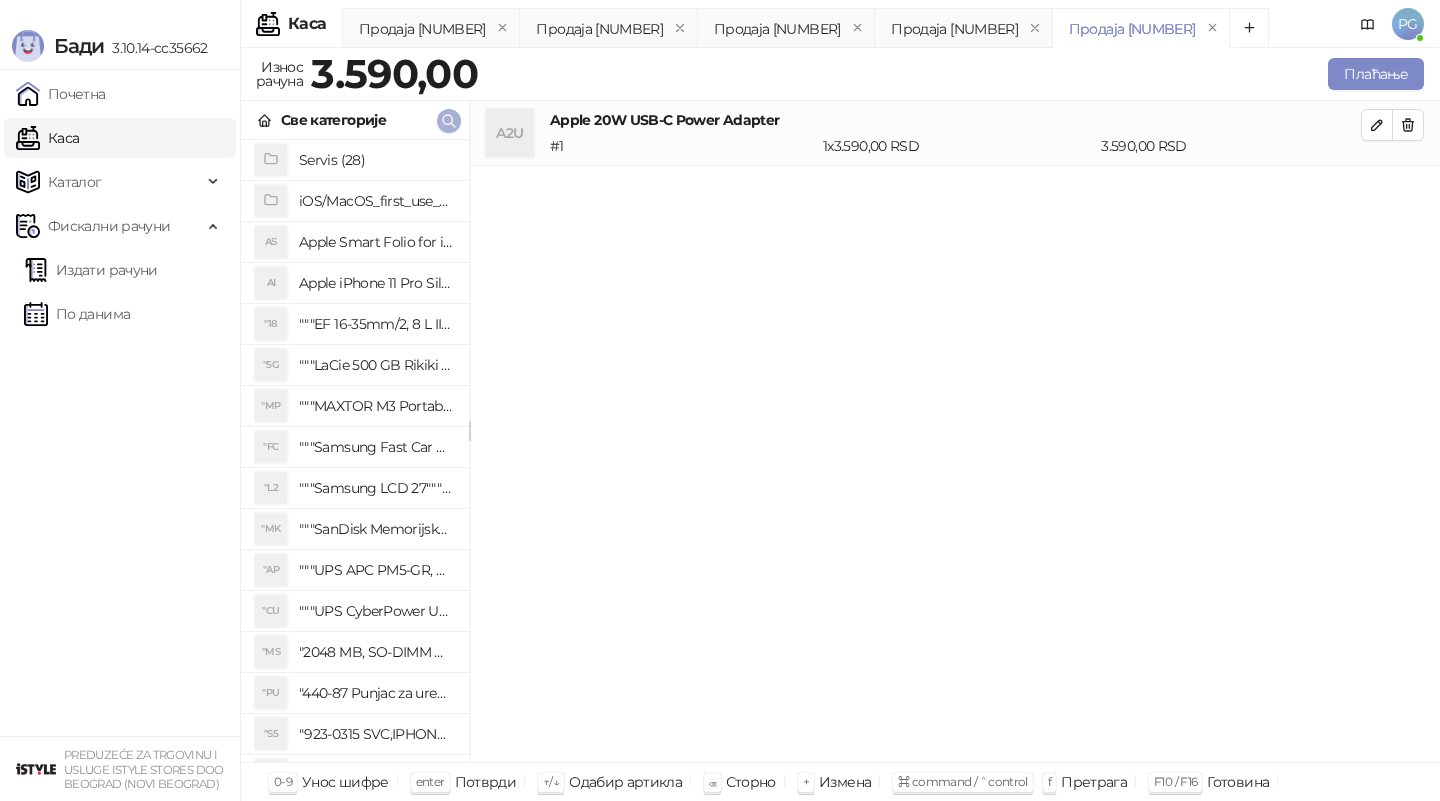 click at bounding box center (449, 120) 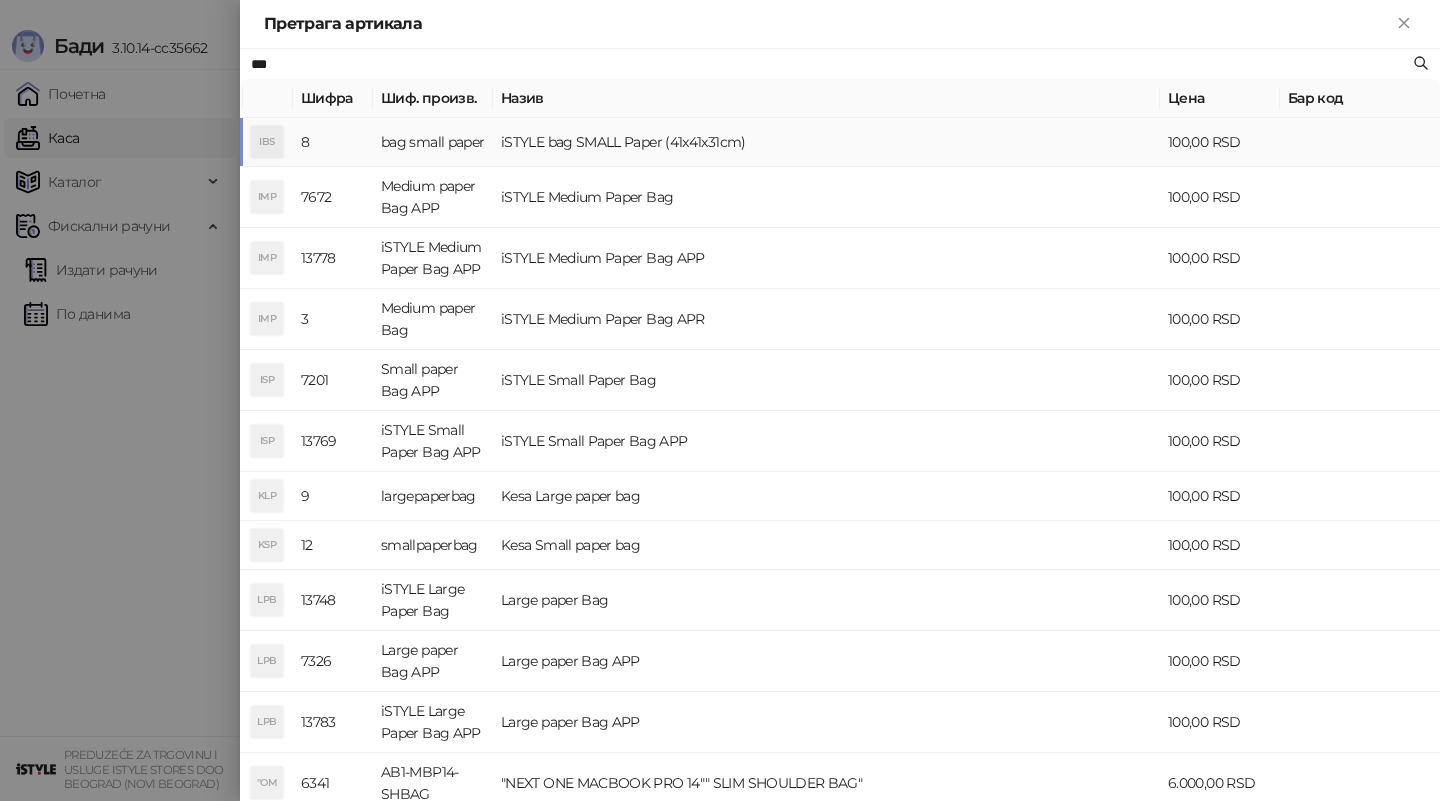 type on "***" 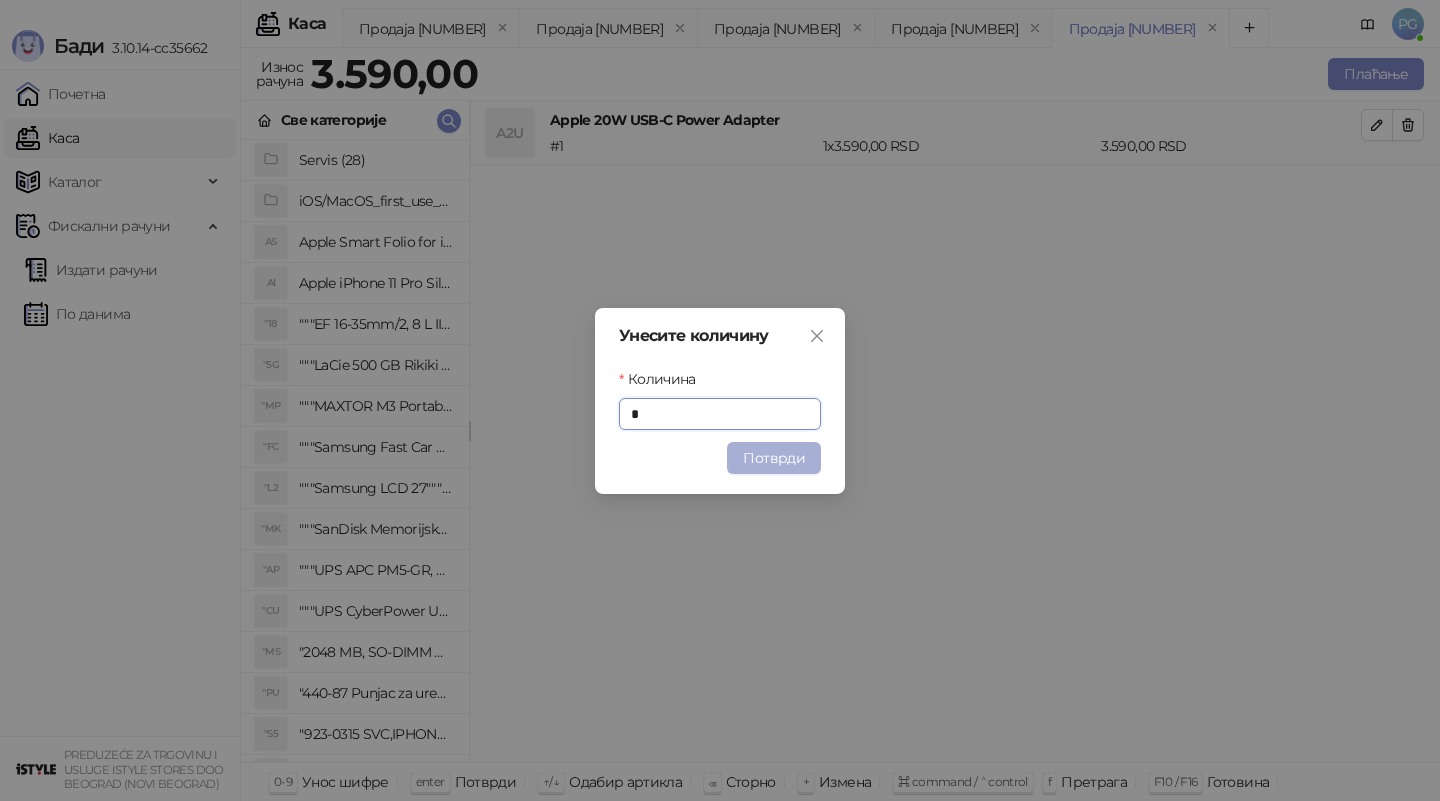 click on "Потврди" at bounding box center (774, 458) 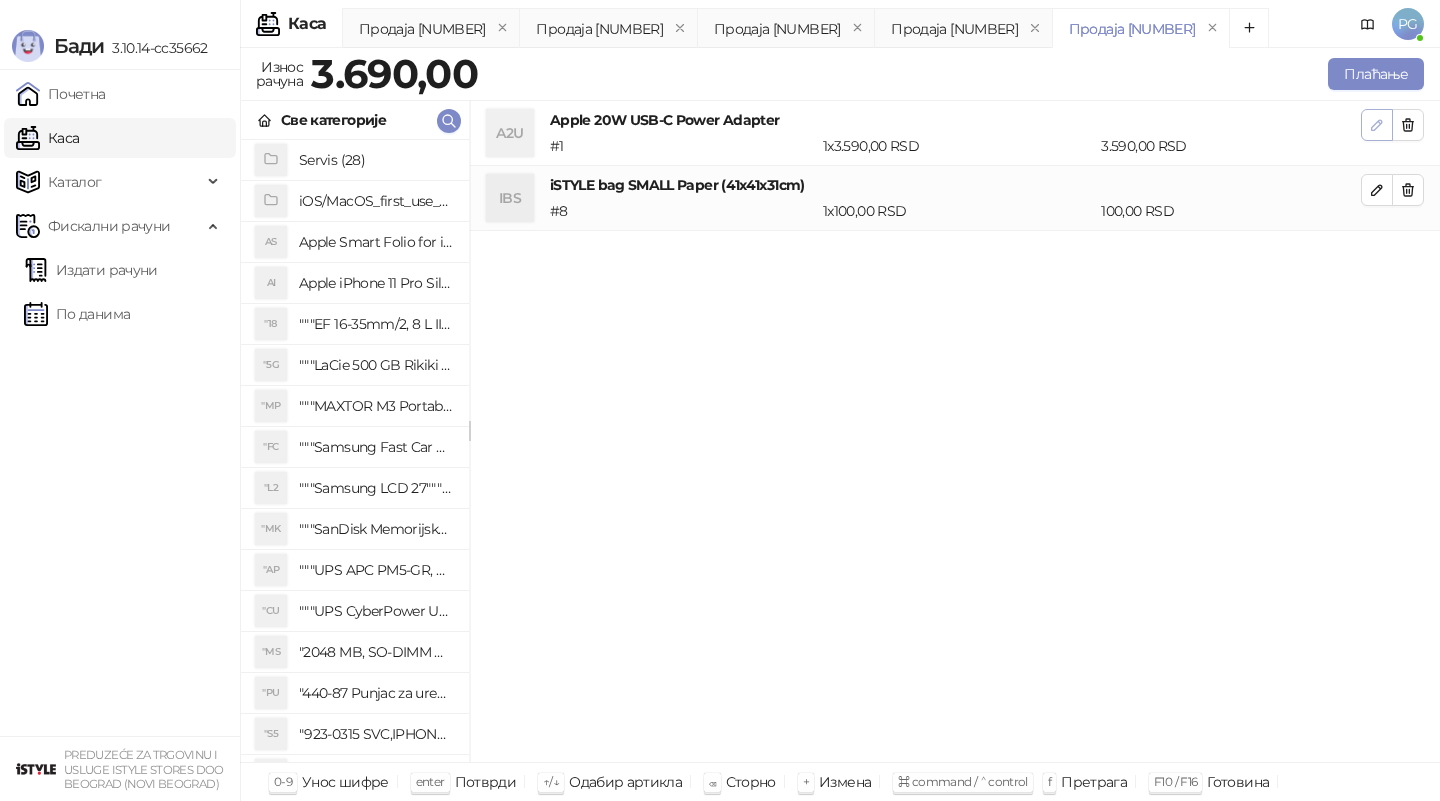 click 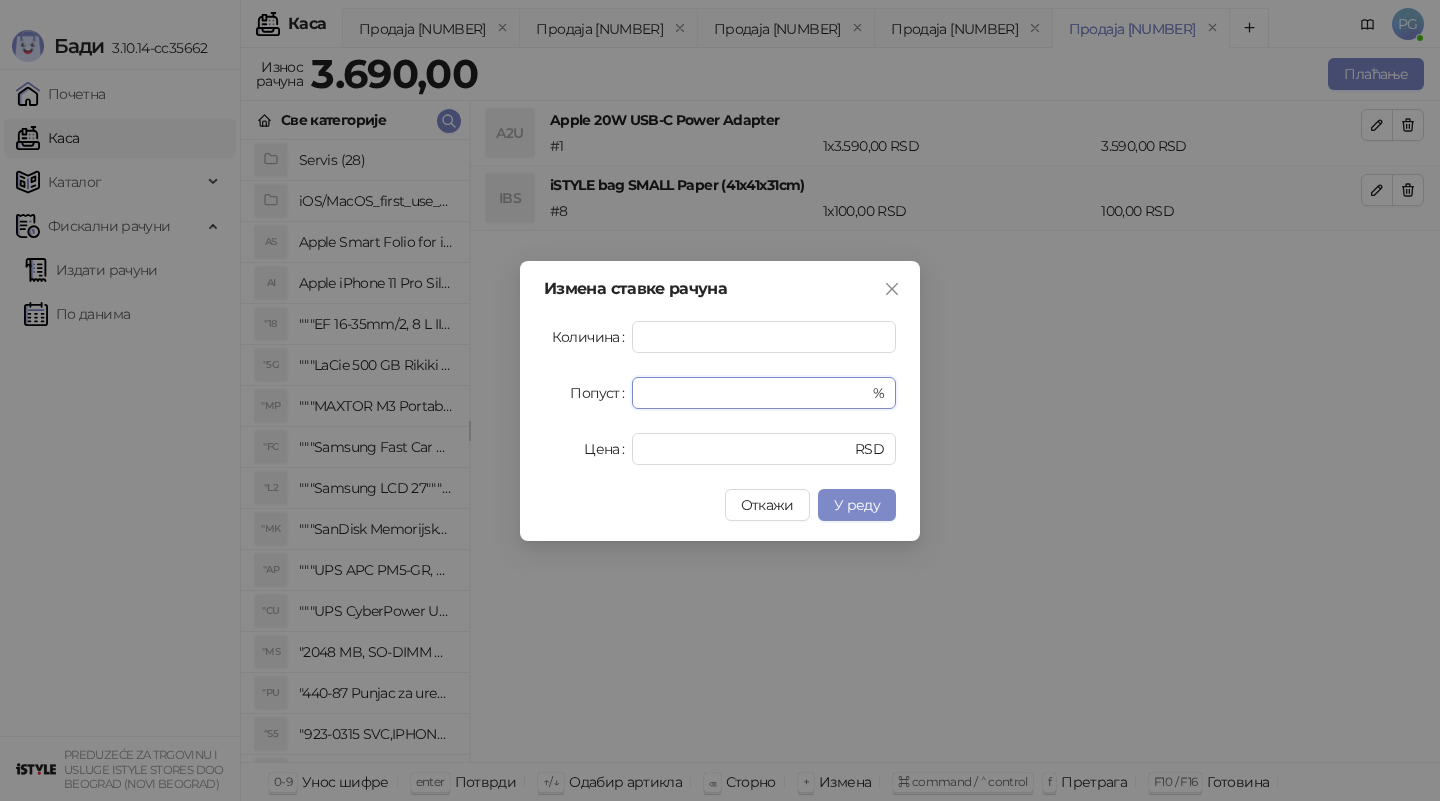 drag, startPoint x: 674, startPoint y: 395, endPoint x: 532, endPoint y: 377, distance: 143.13629 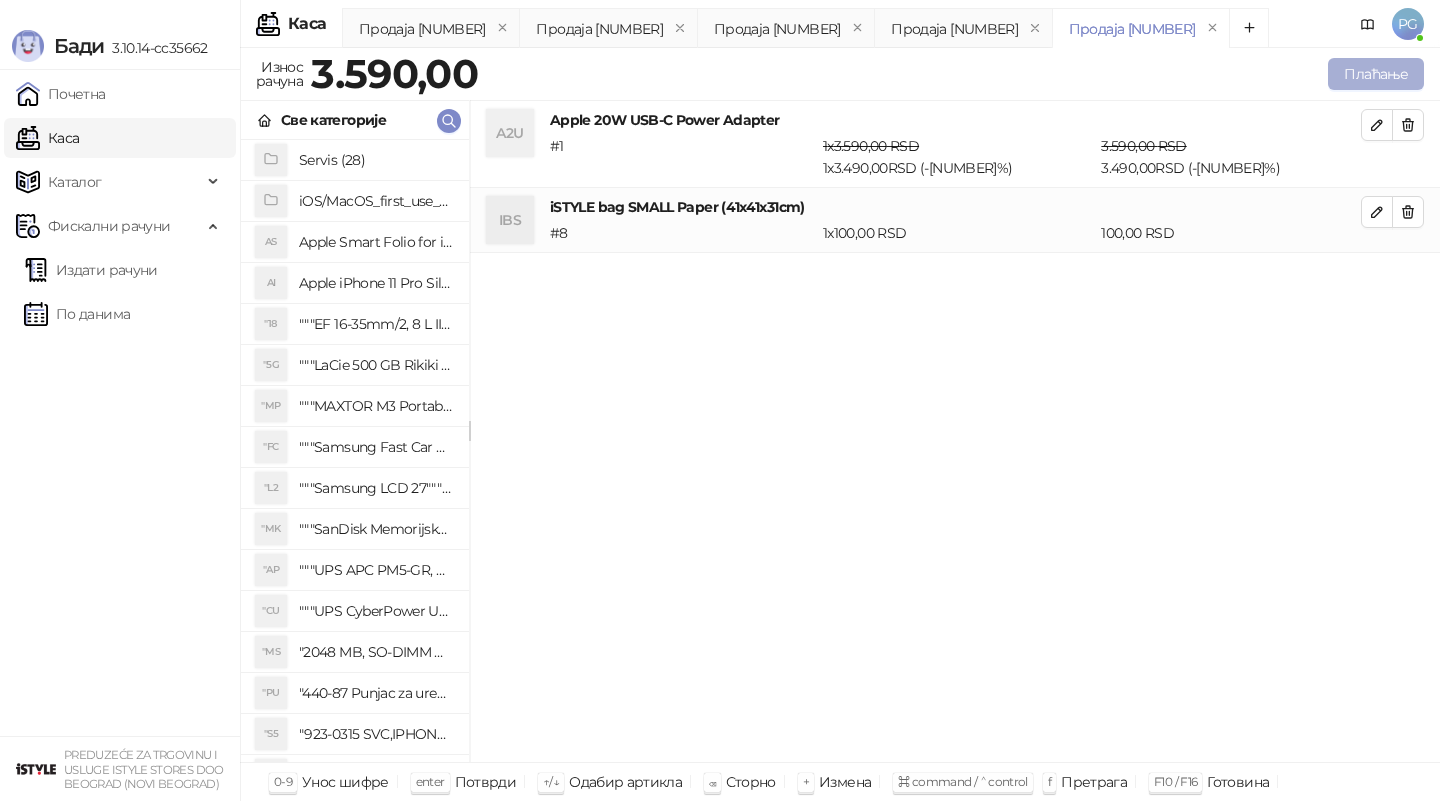 click on "Плаћање" at bounding box center (1376, 74) 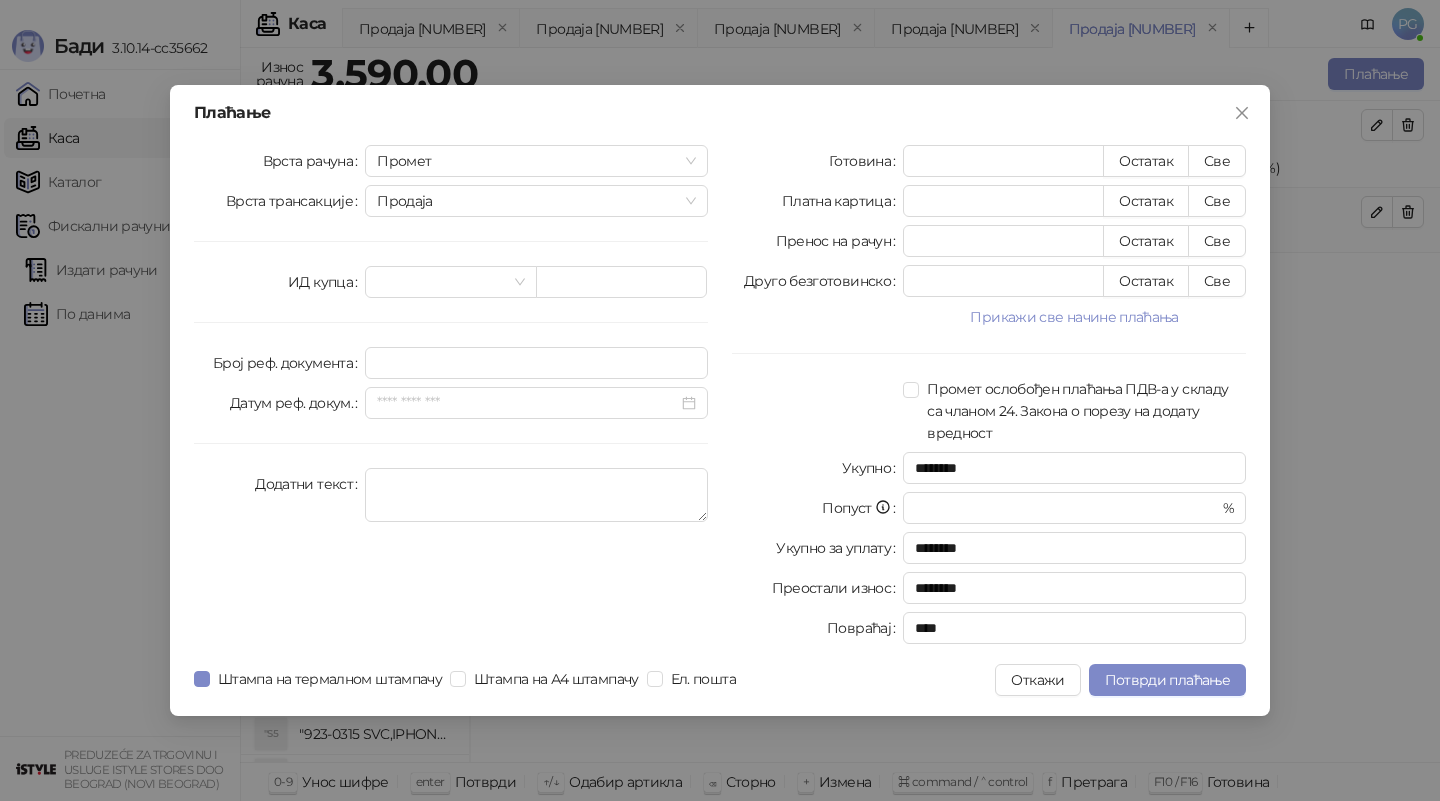 click on "Готовина * Остатак Све Платна картица * Остатак Све Пренос на рачун * Остатак Све Друго безготовинско * Остатак Све Прикажи све начине плаћања Чек * Остатак Све Ваучер * Остатак Све Инстант плаћање * Остатак Све   Промет ослобођен плаћања ПДВ-а у складу са чланом 24. Закона о порезу на додату вредност Укупно ******** Попуст   * % Укупно за уплату ******** Преостали износ ******** Повраћај ****" at bounding box center (989, 398) 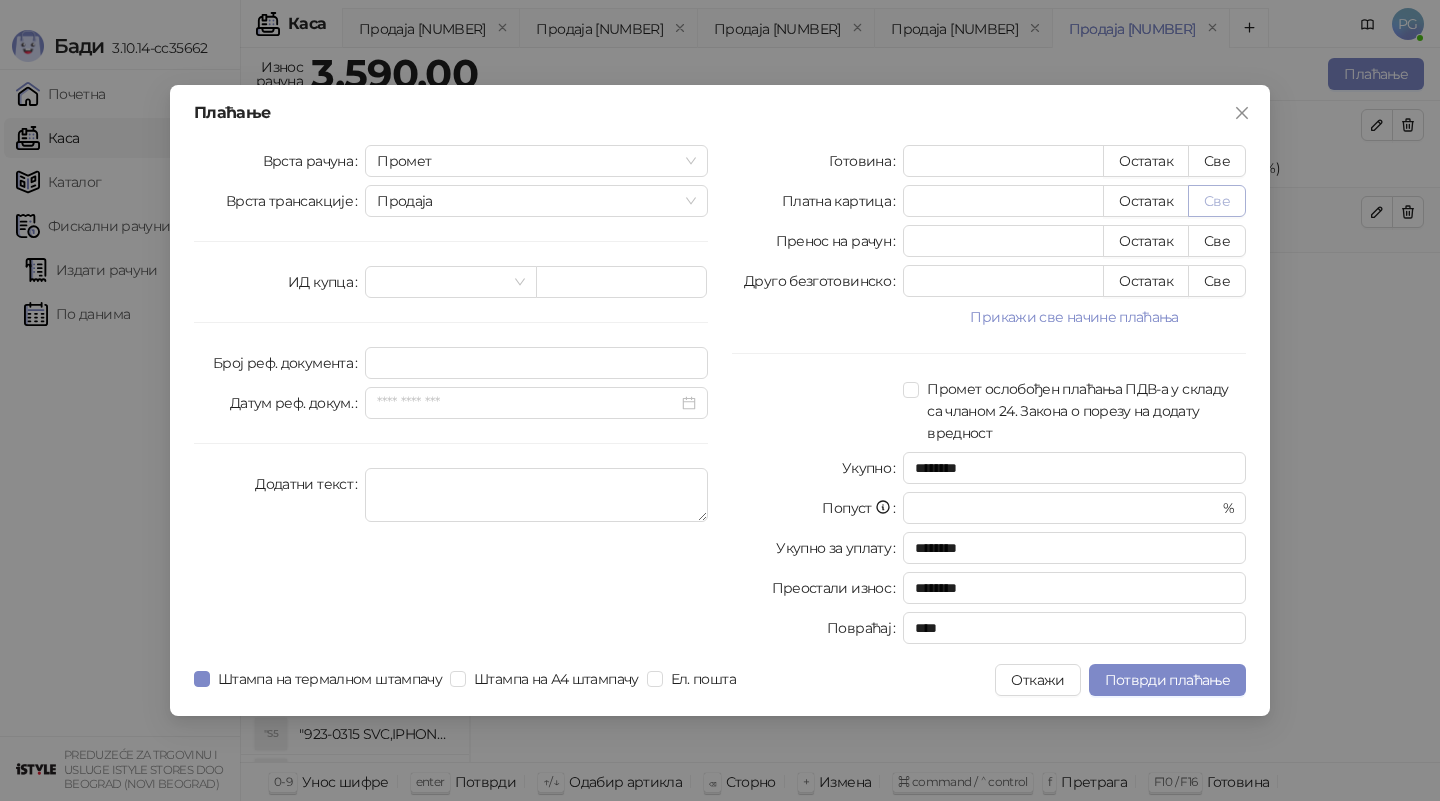 click on "Све" at bounding box center (1217, 201) 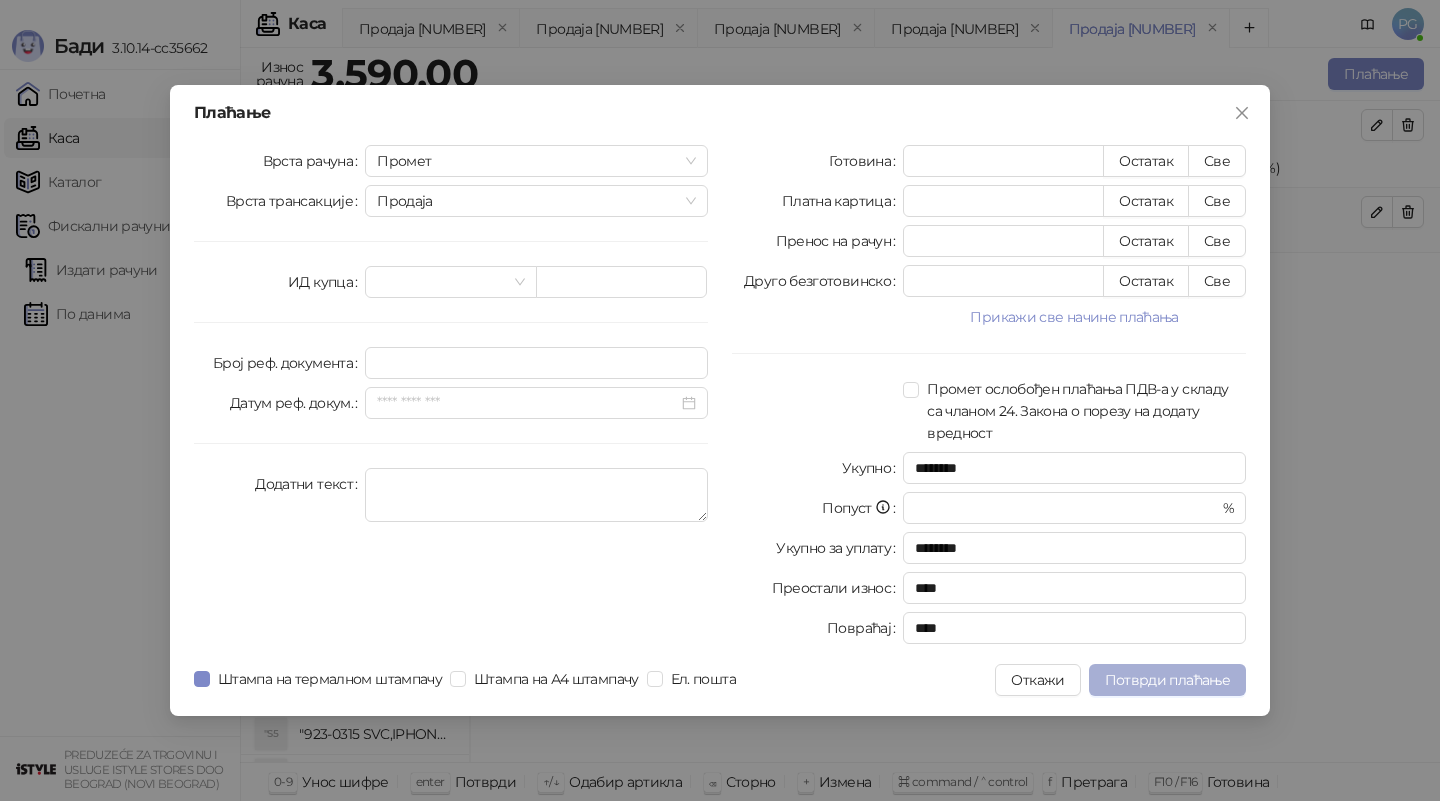 click on "Потврди плаћање" at bounding box center (1167, 680) 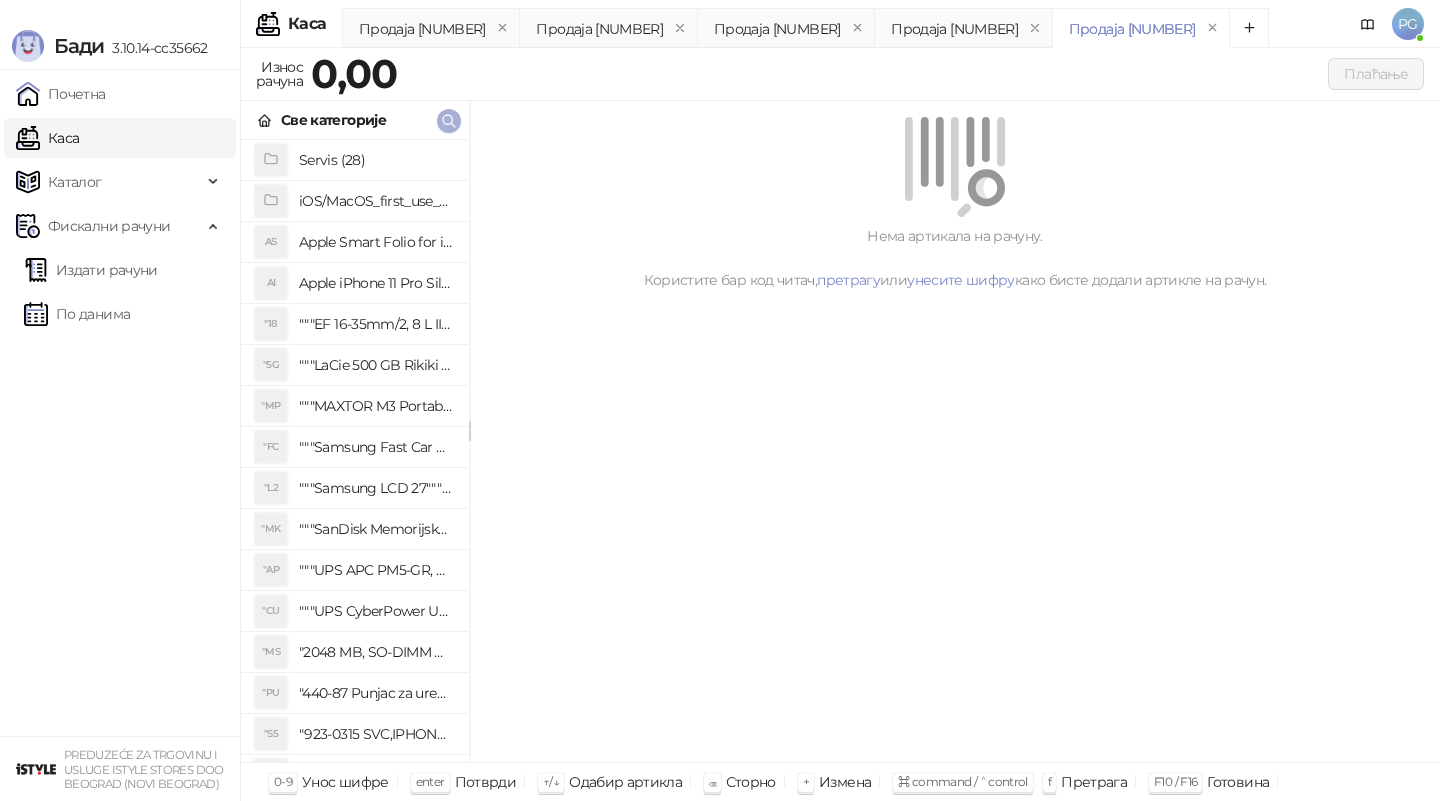 click 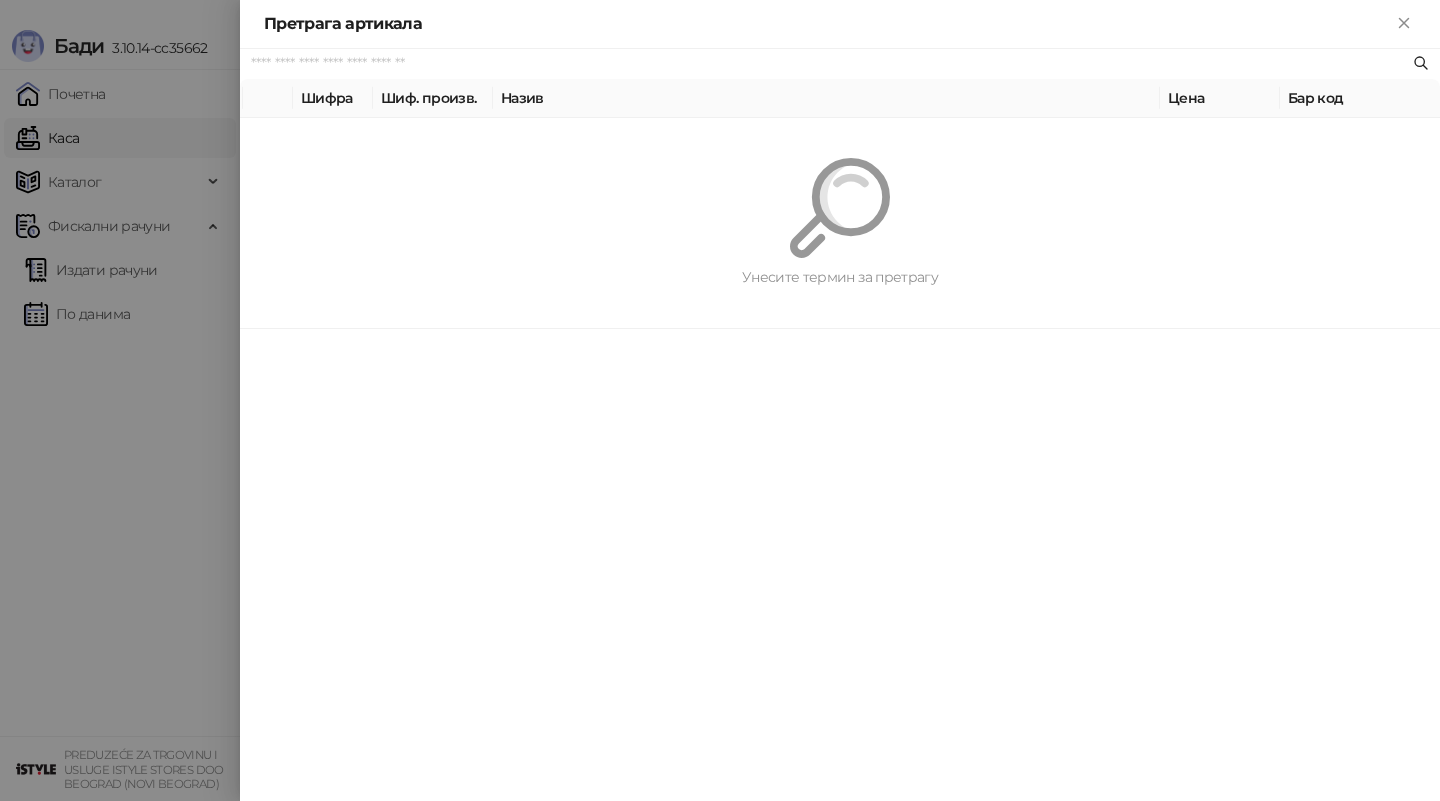 paste on "*********" 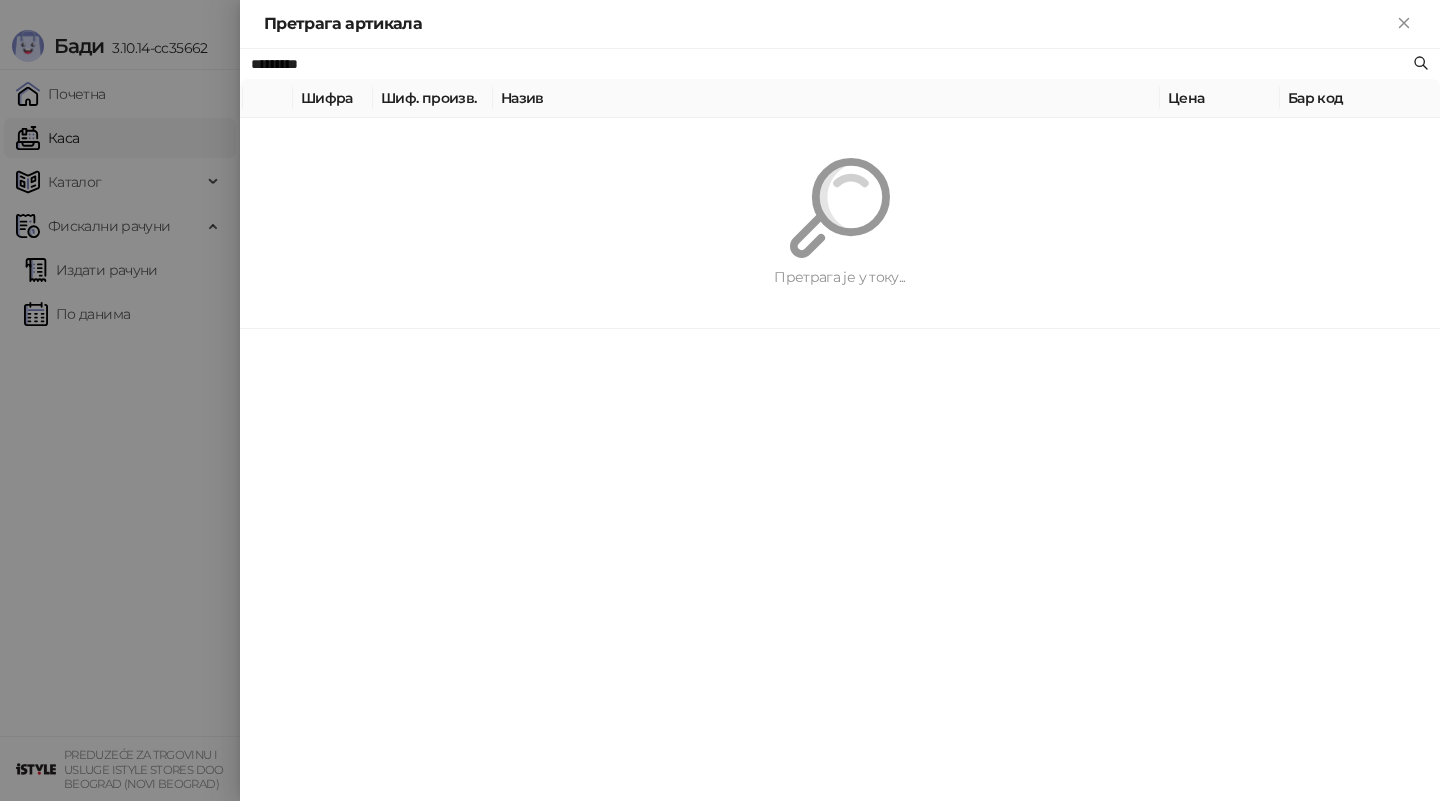 type on "*********" 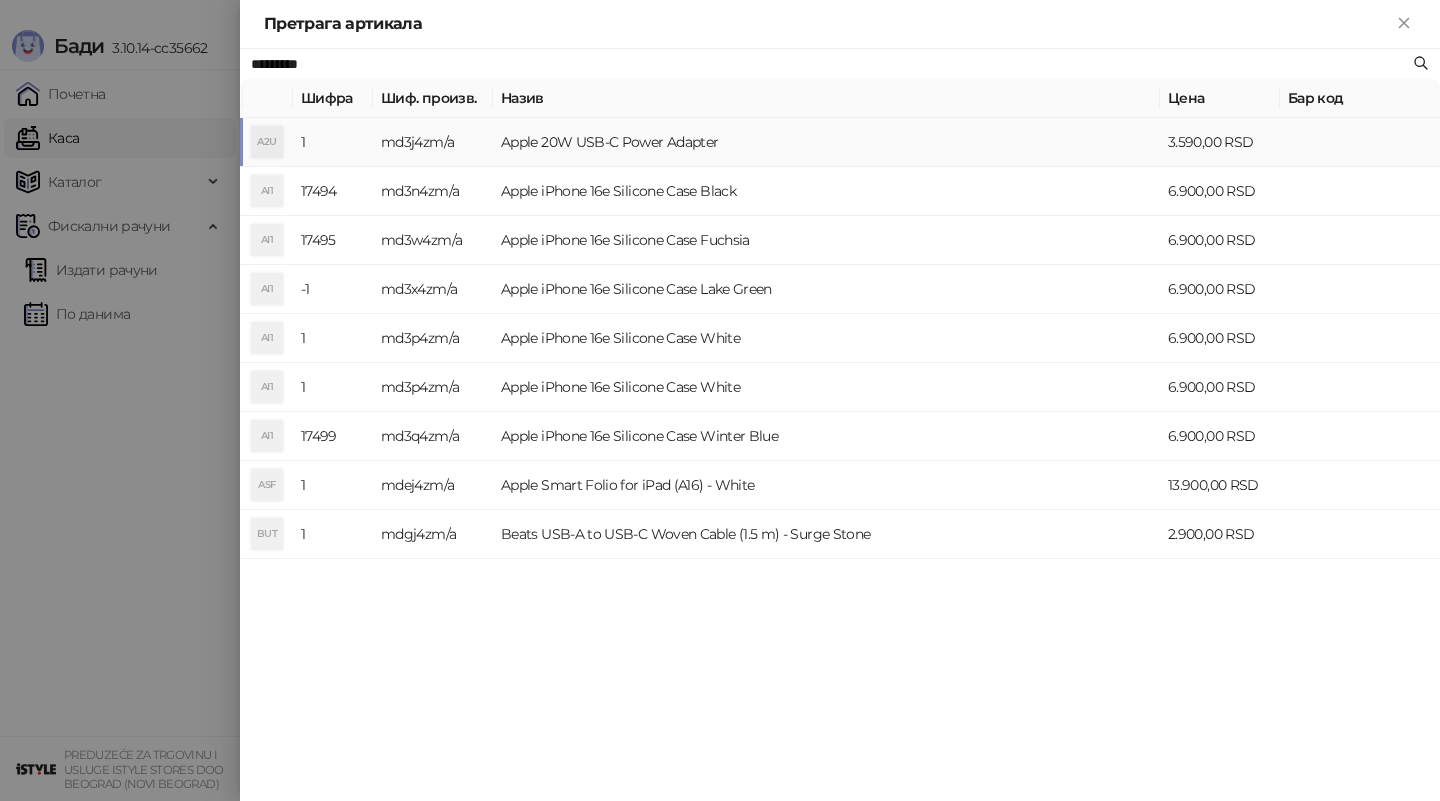 click on "Apple 20W USB-C Power Adapter" at bounding box center [826, 142] 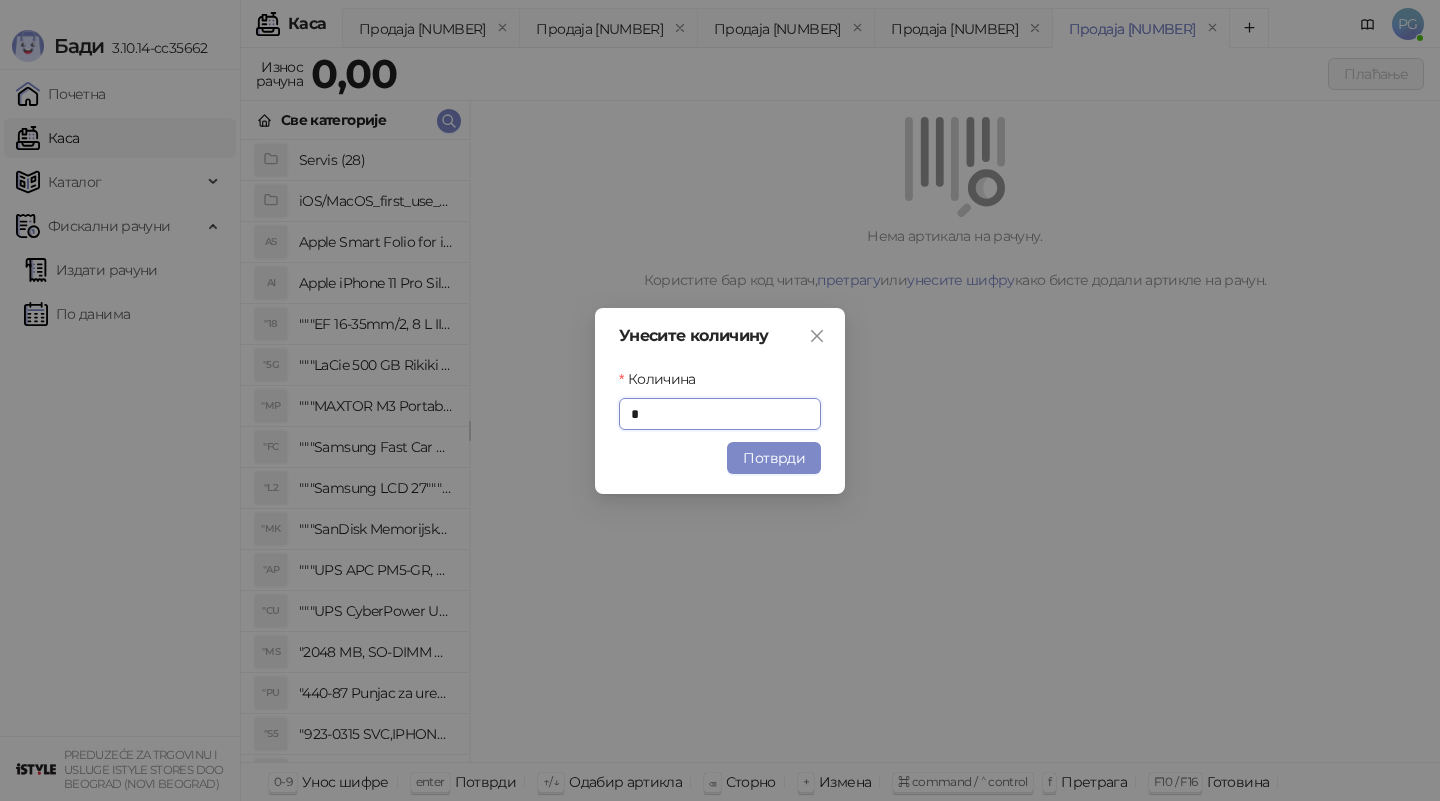 paste on "********" 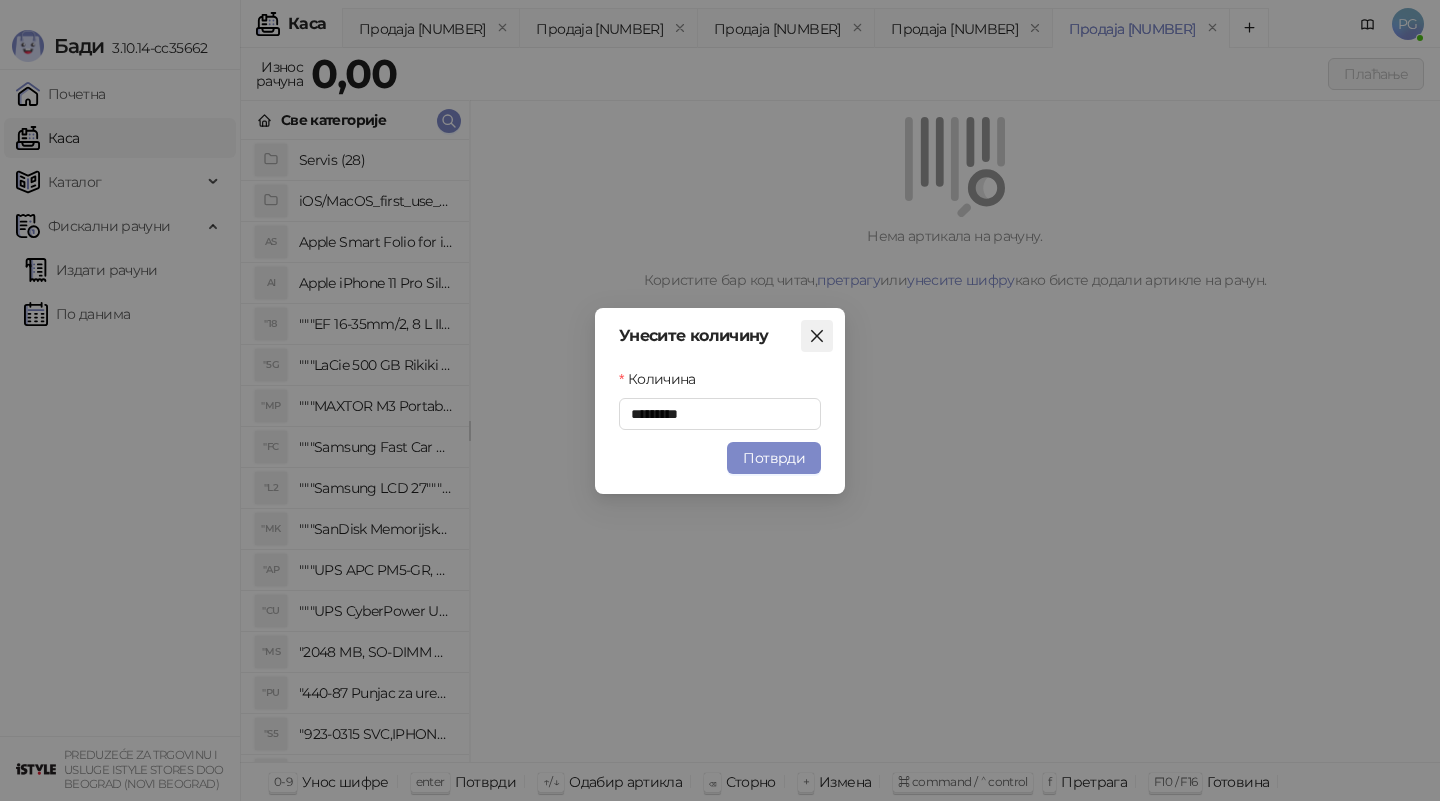 type on "*" 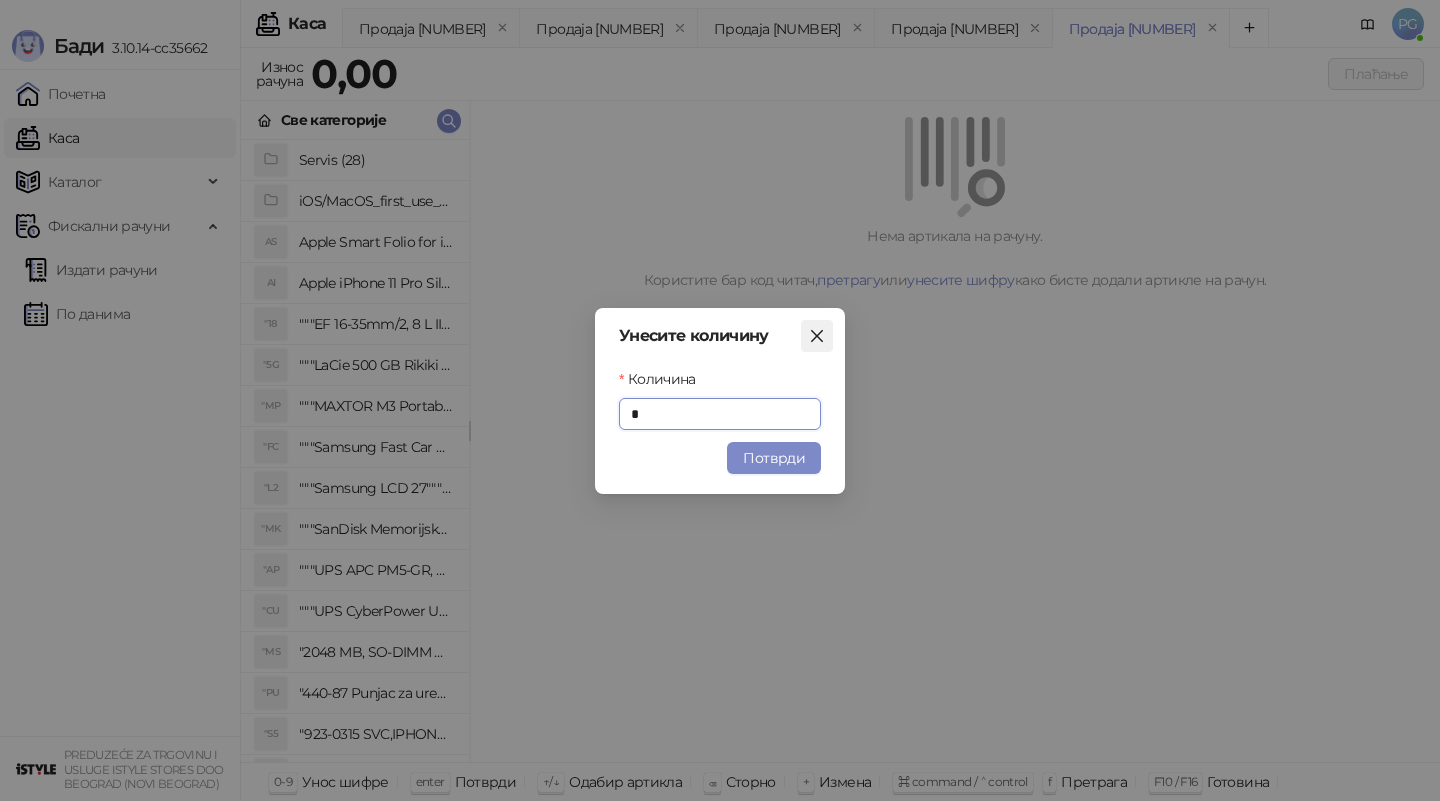 click 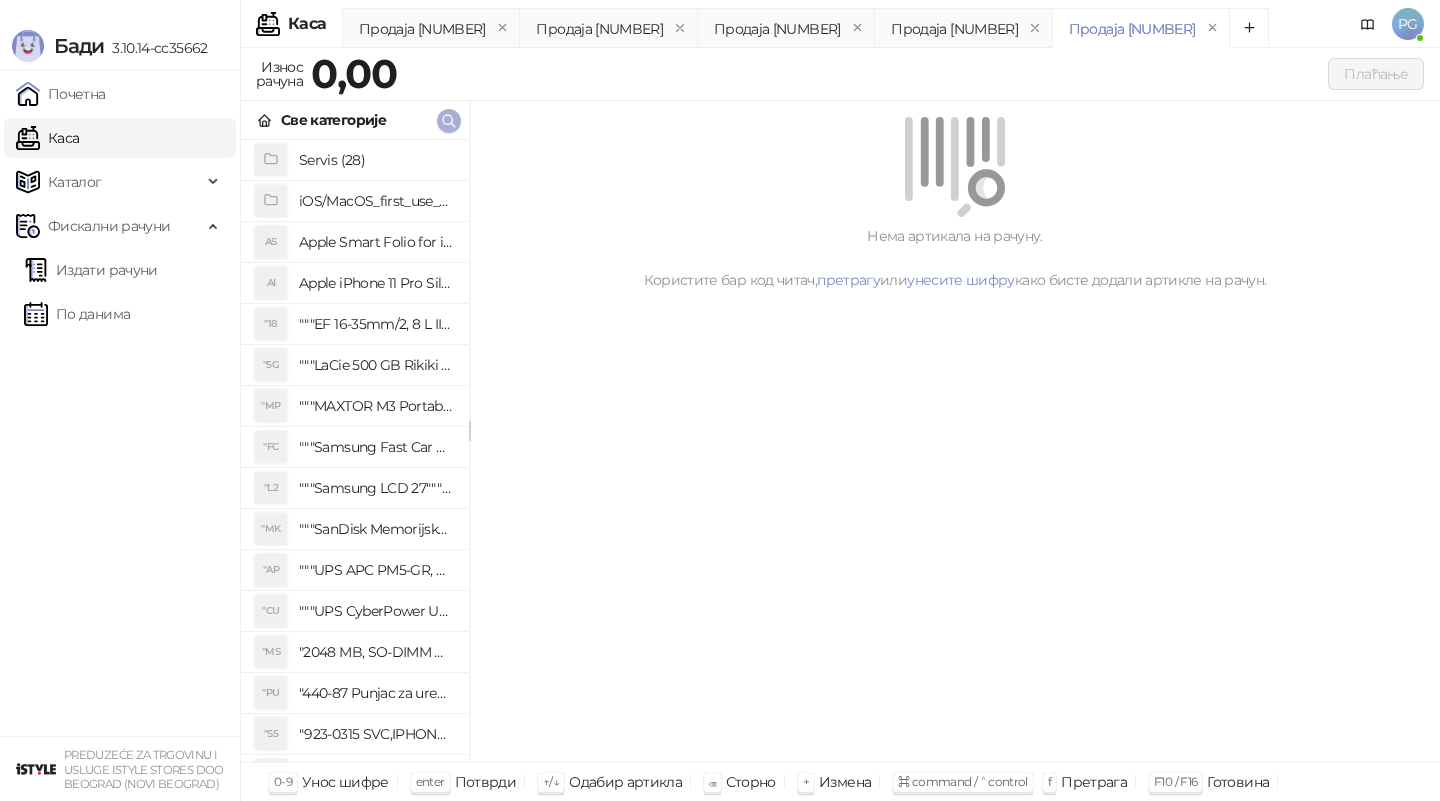 click 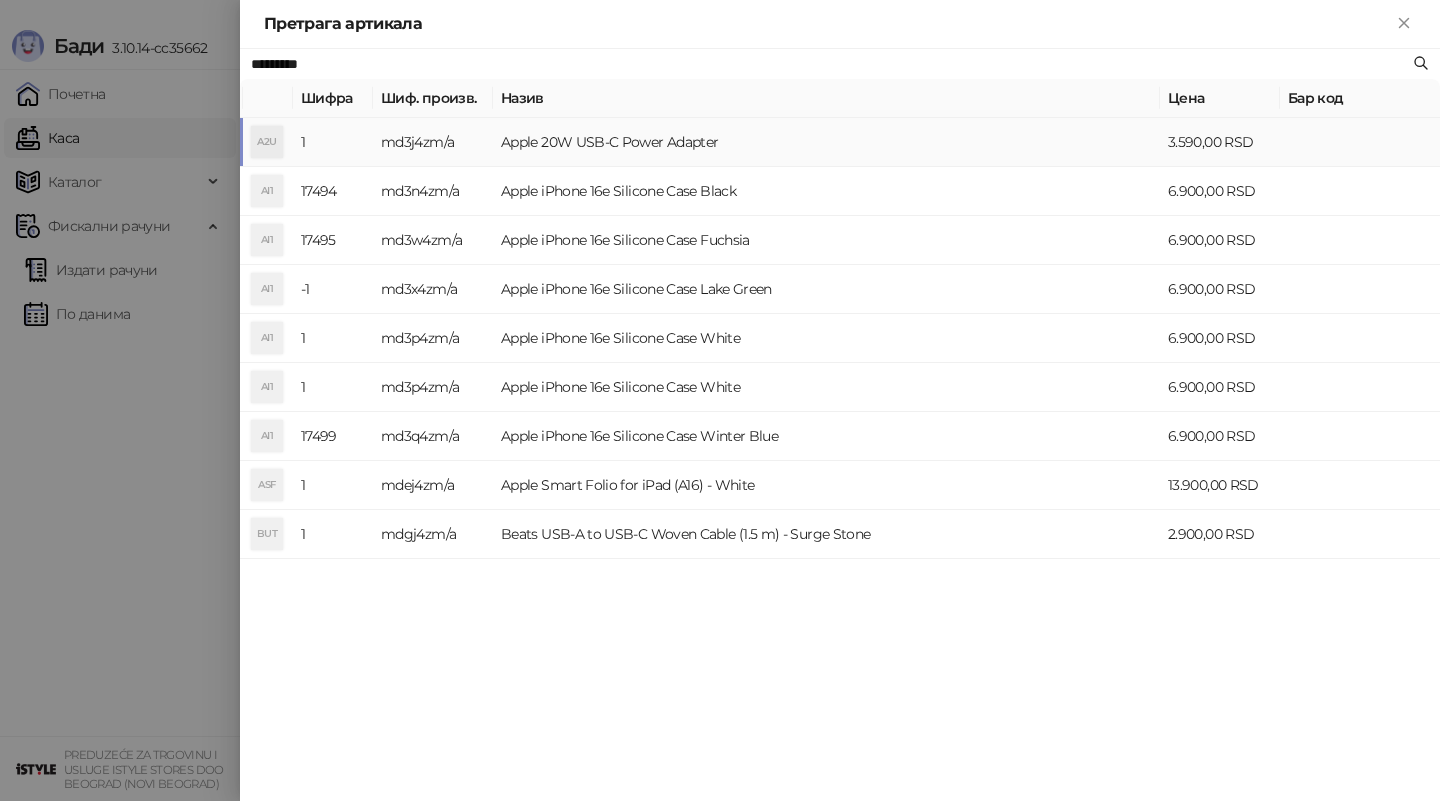 click on "md3j4zm/a" at bounding box center [433, 142] 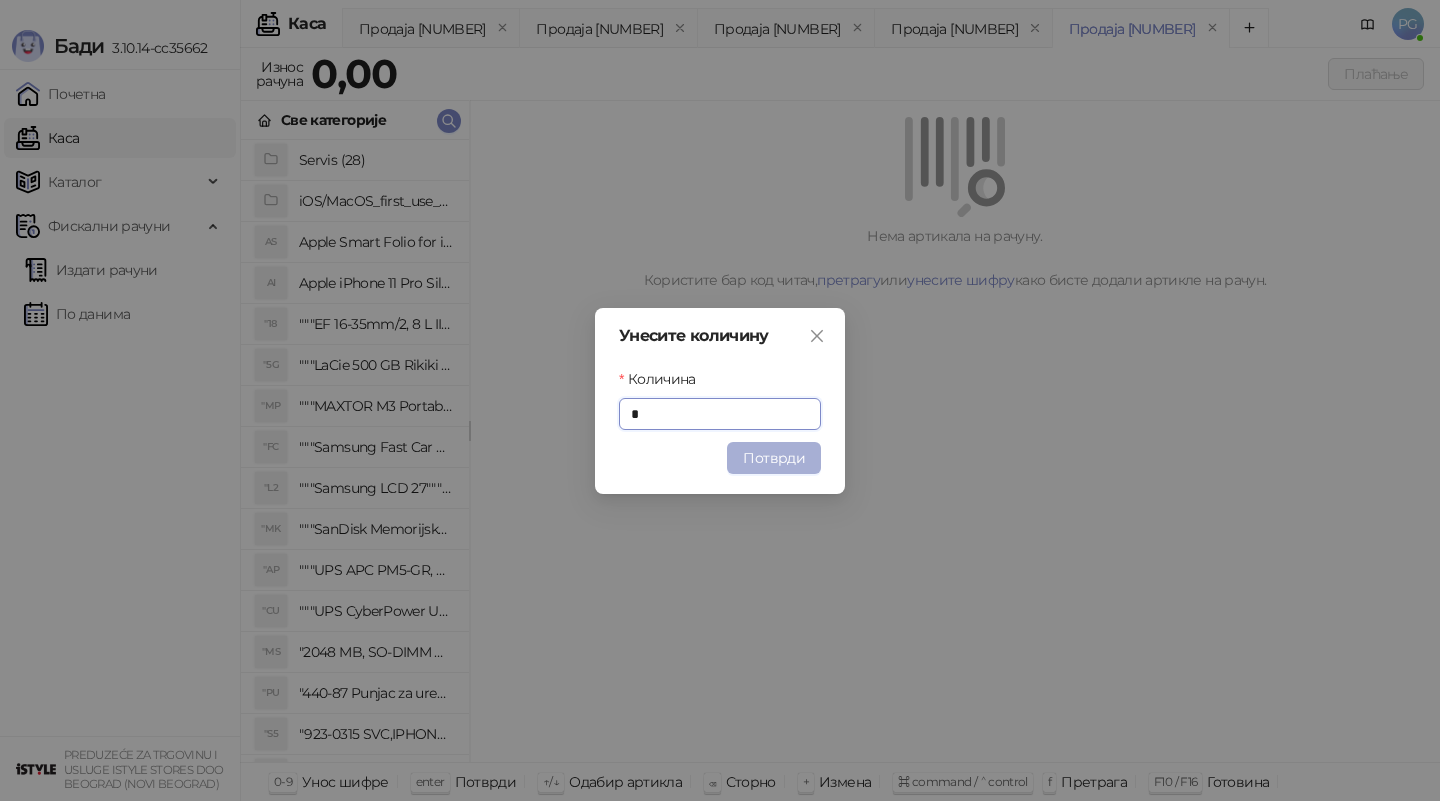 click on "Потврди" at bounding box center (774, 458) 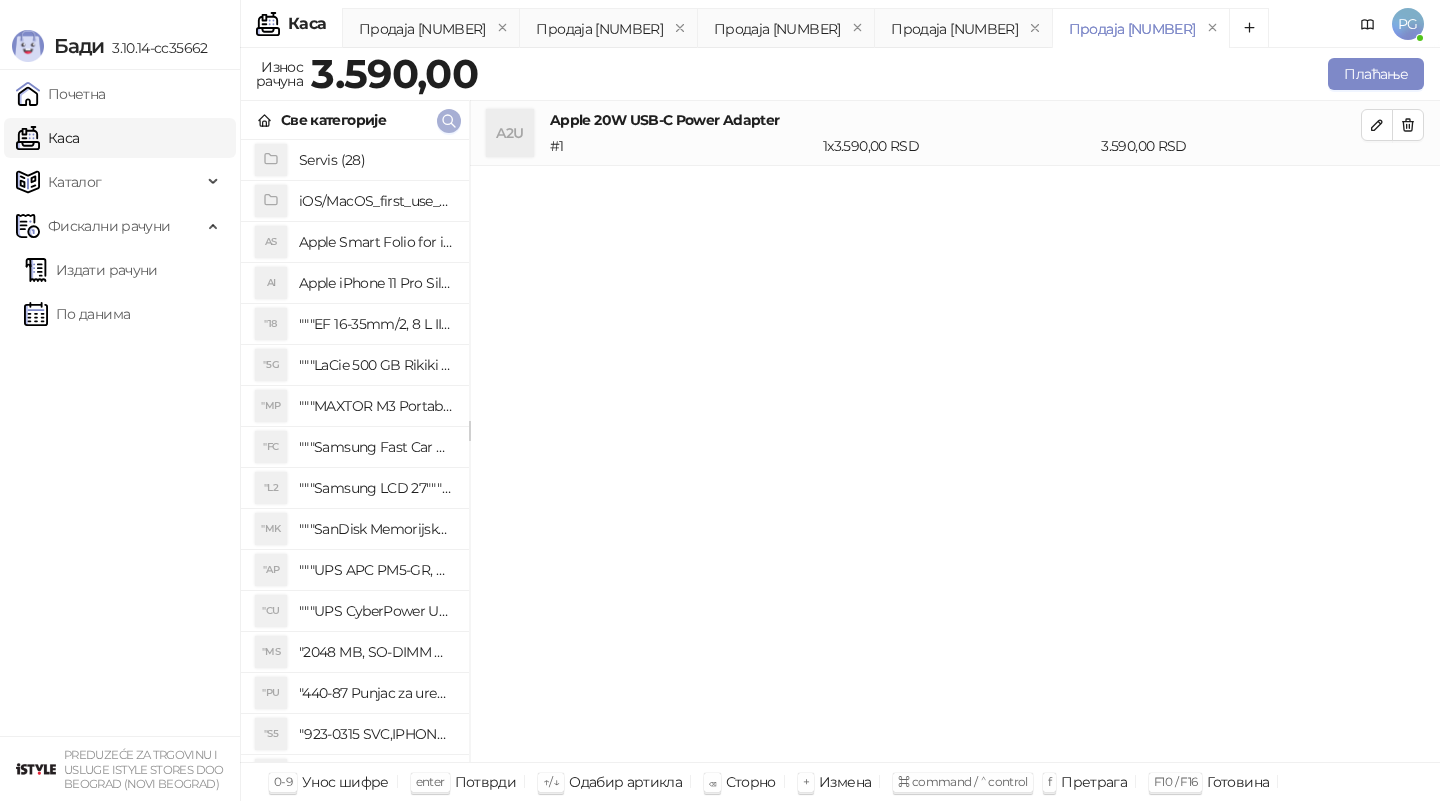 click 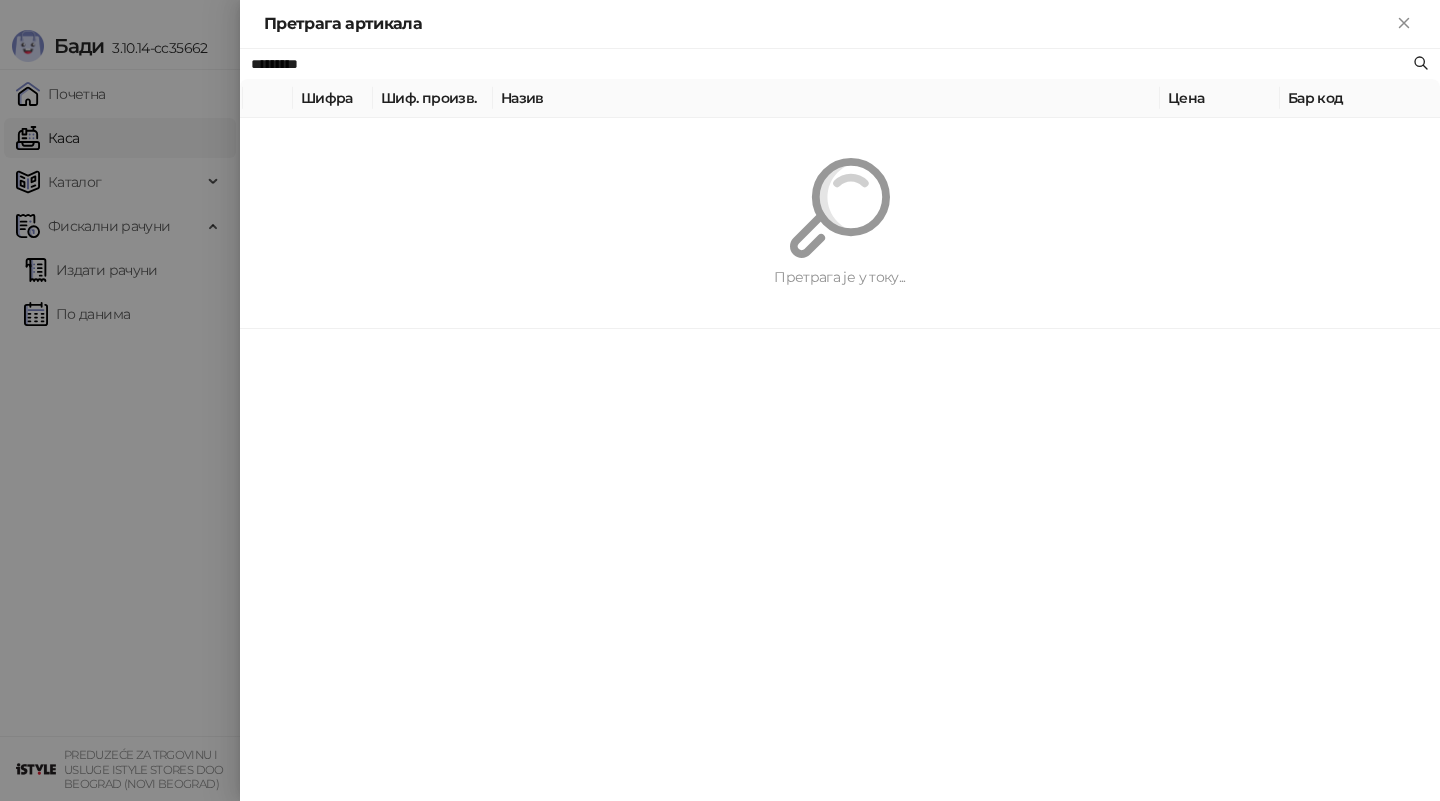 paste 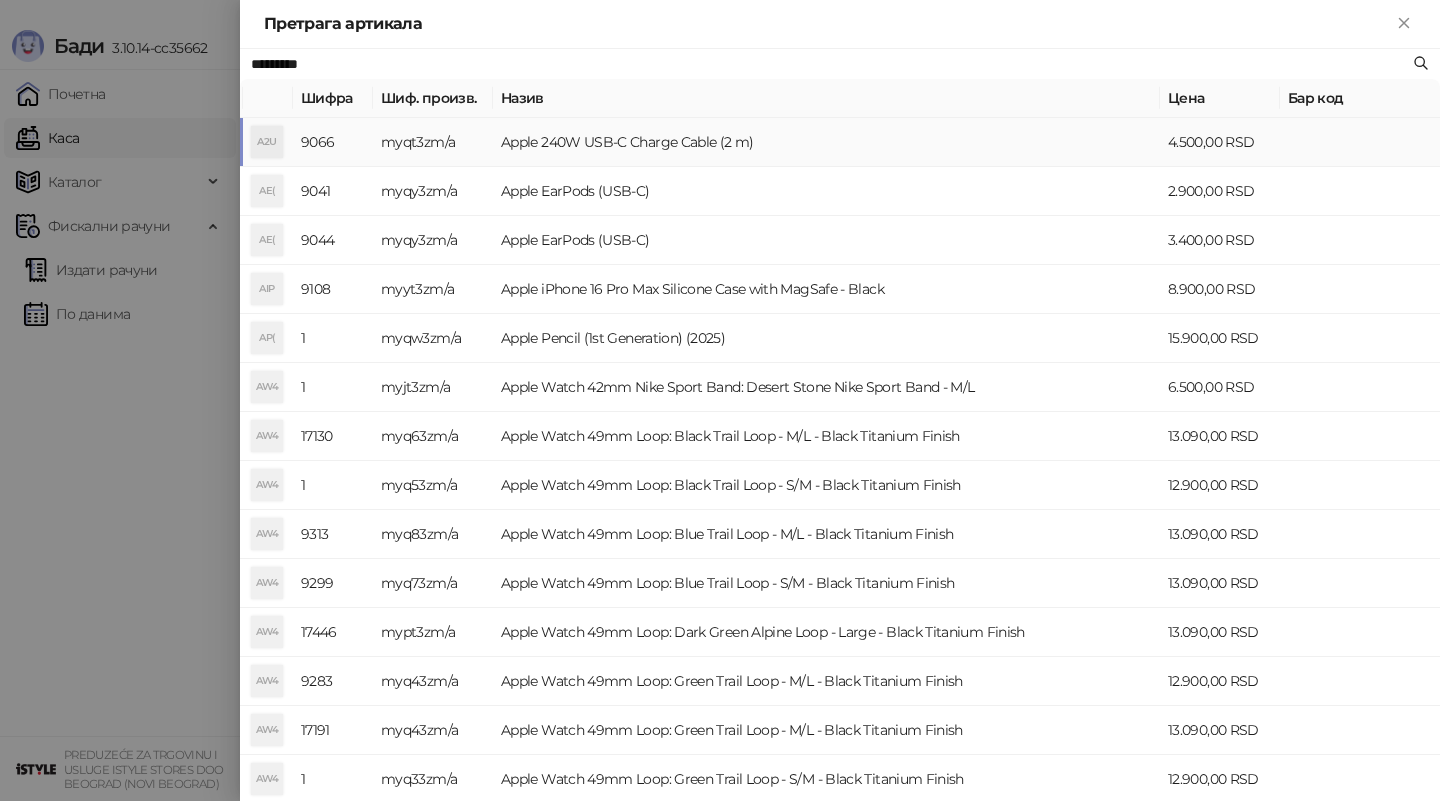 type on "*********" 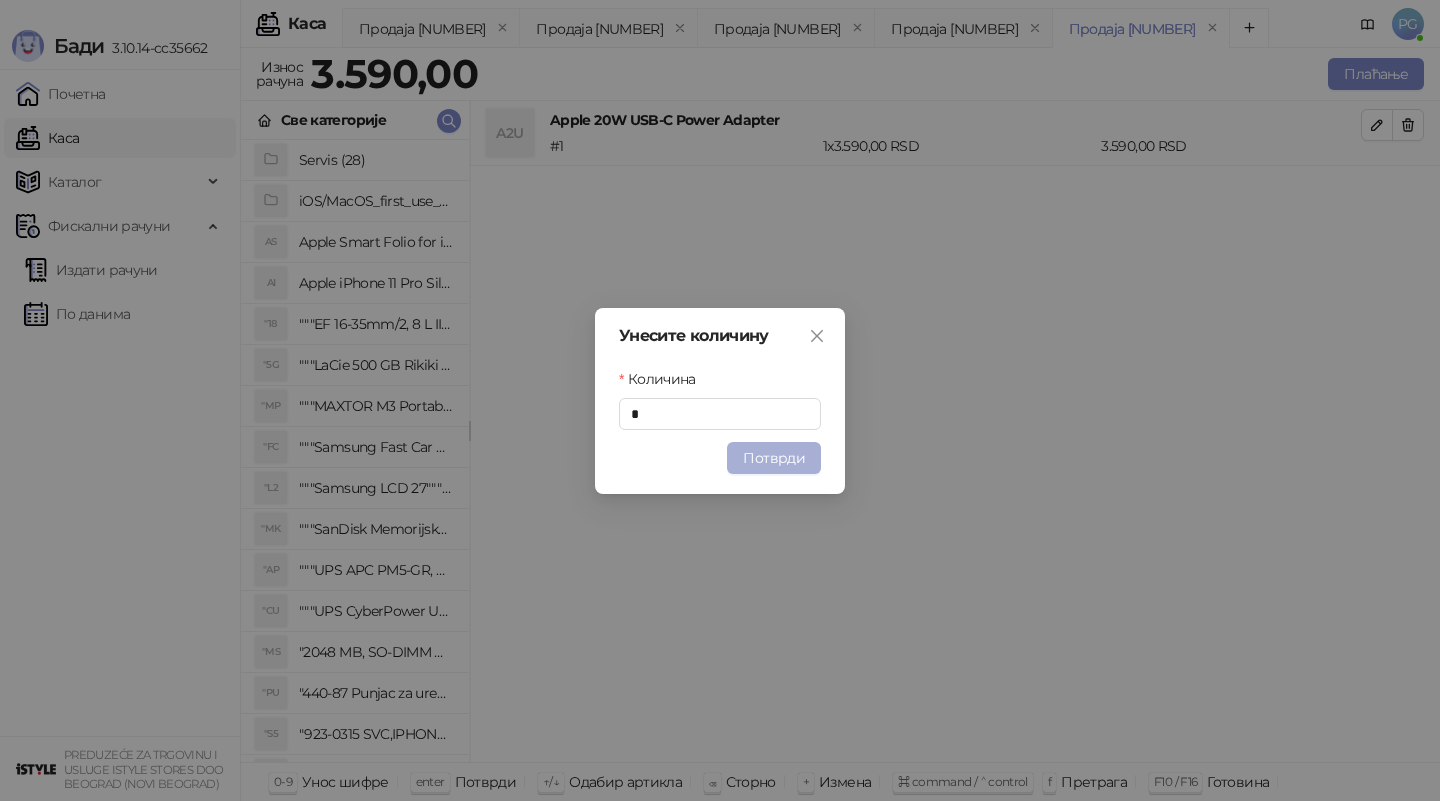 click on "Потврди" at bounding box center [774, 458] 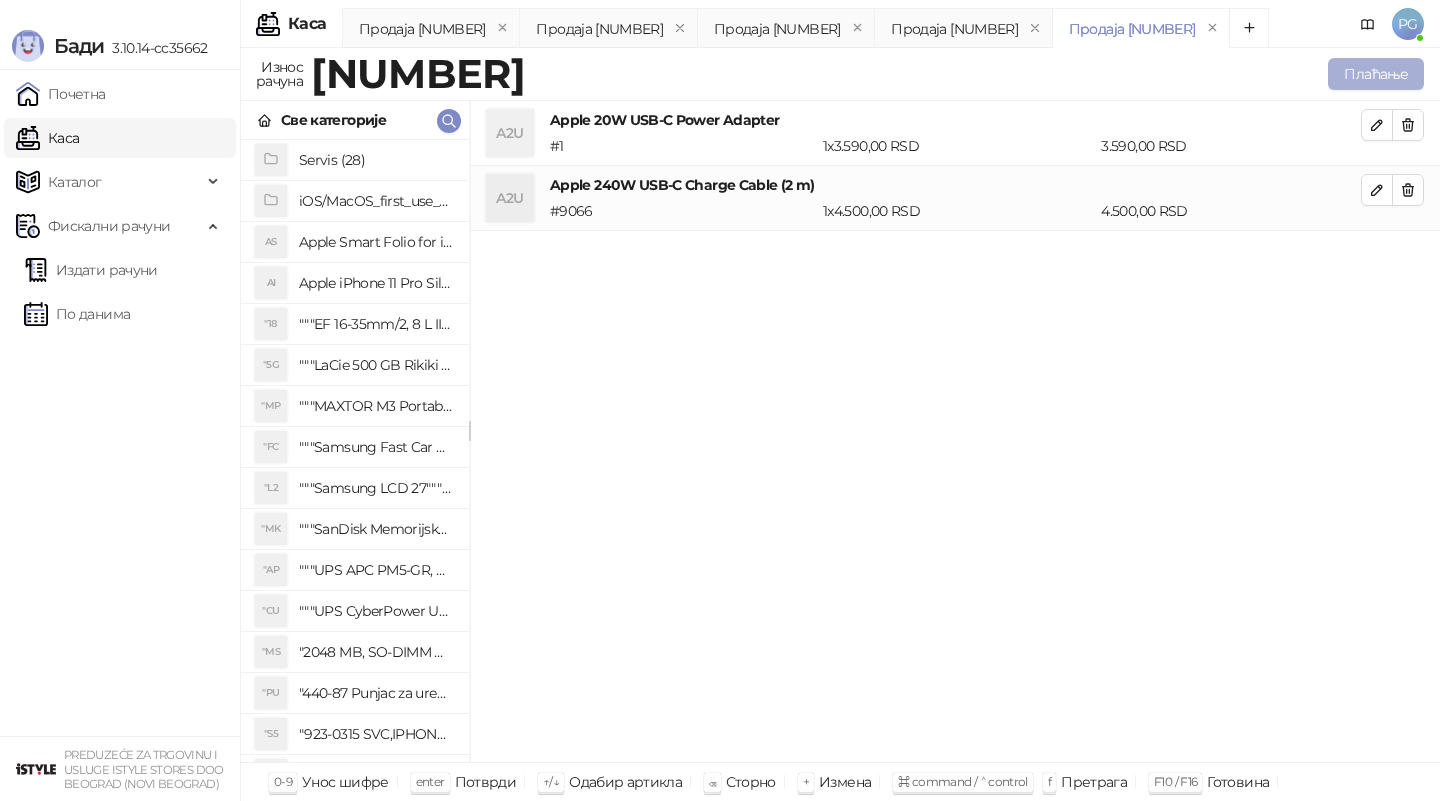 click on "Плаћање" at bounding box center (1376, 74) 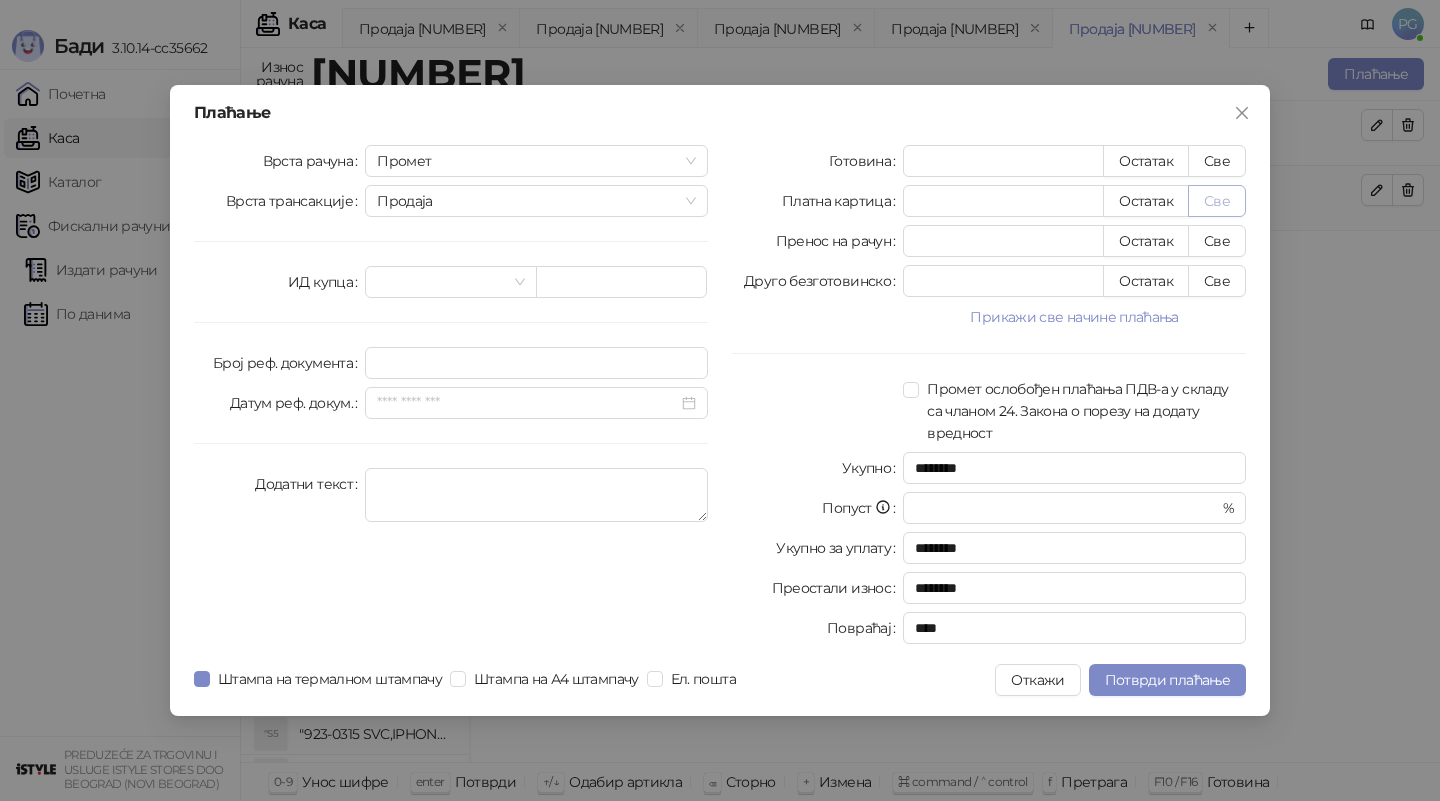 click on "Све" at bounding box center (1217, 201) 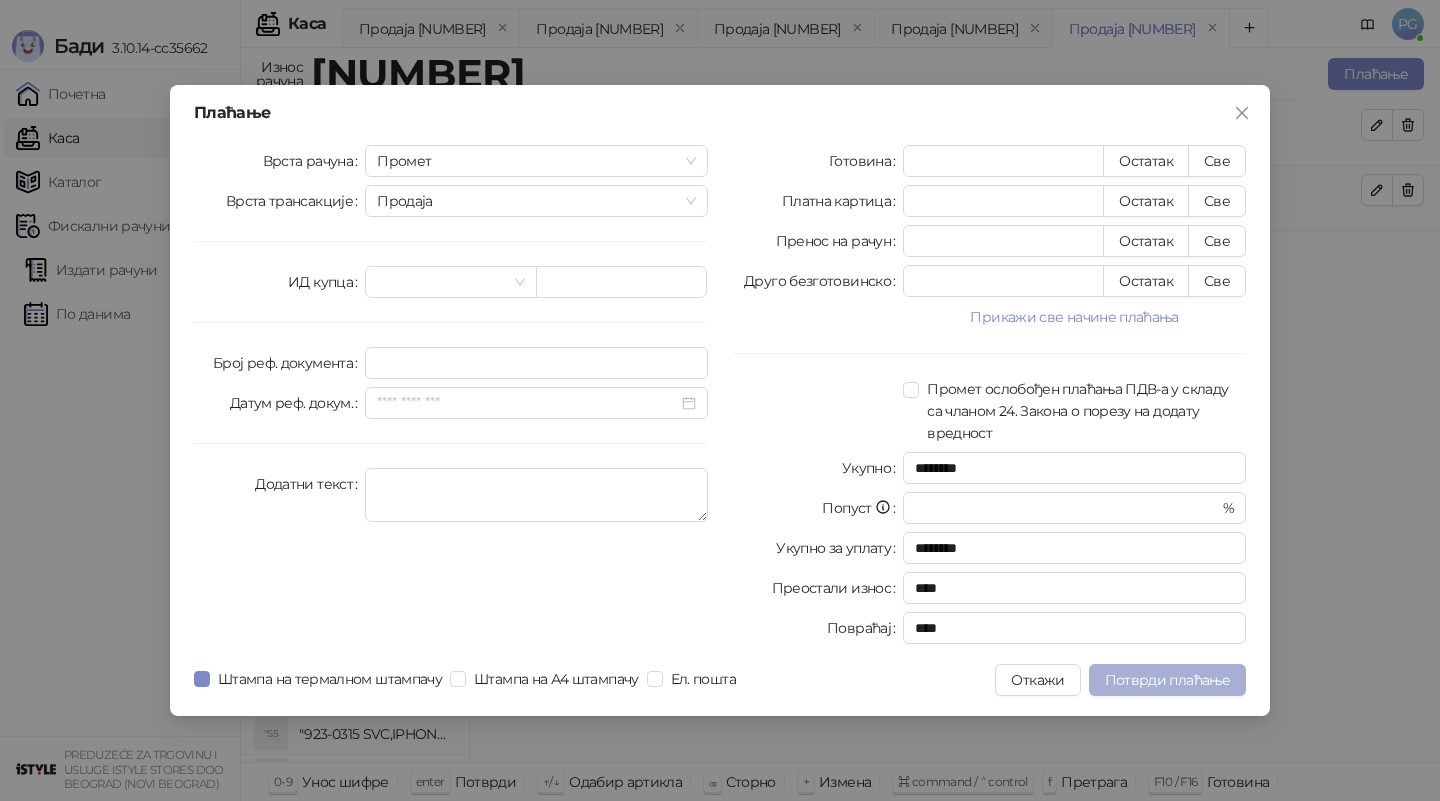 click on "Потврди плаћање" at bounding box center [1167, 680] 